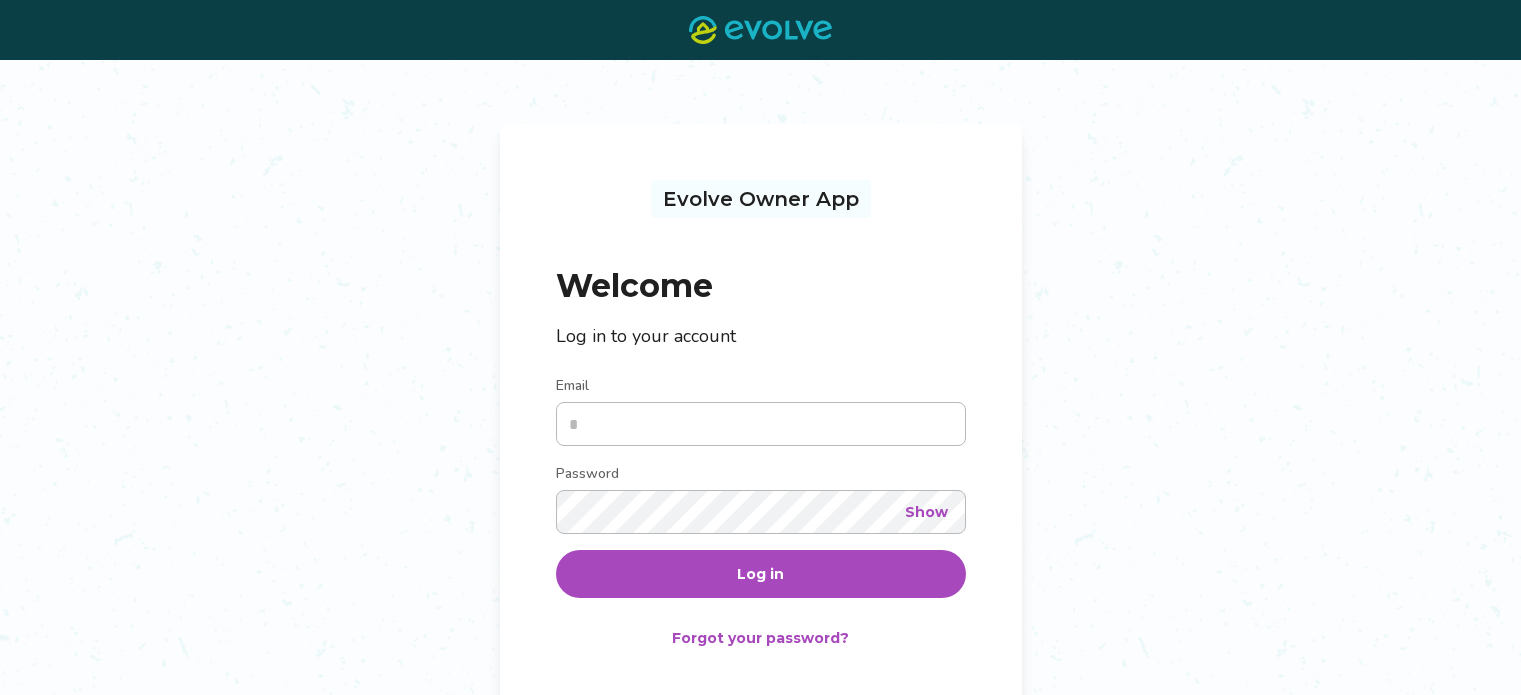 scroll, scrollTop: 0, scrollLeft: 0, axis: both 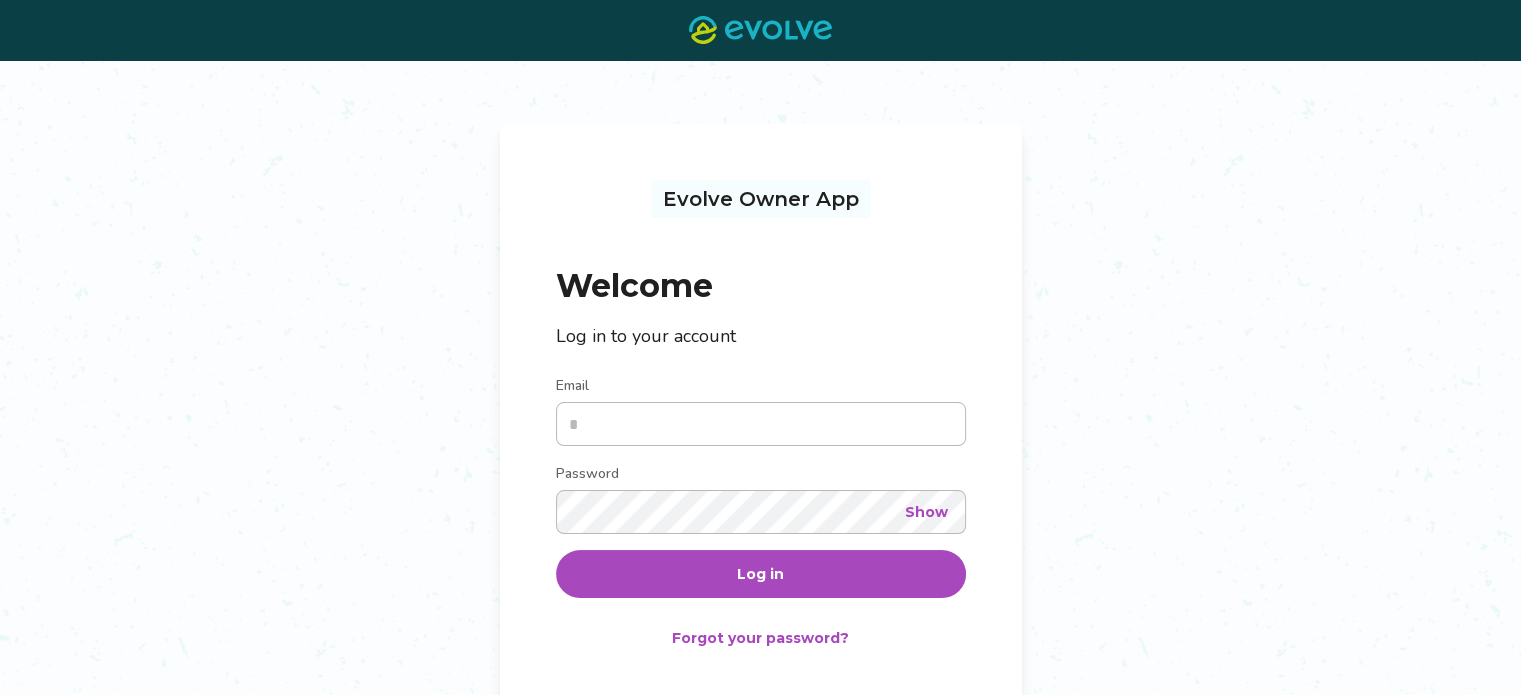 type on "**********" 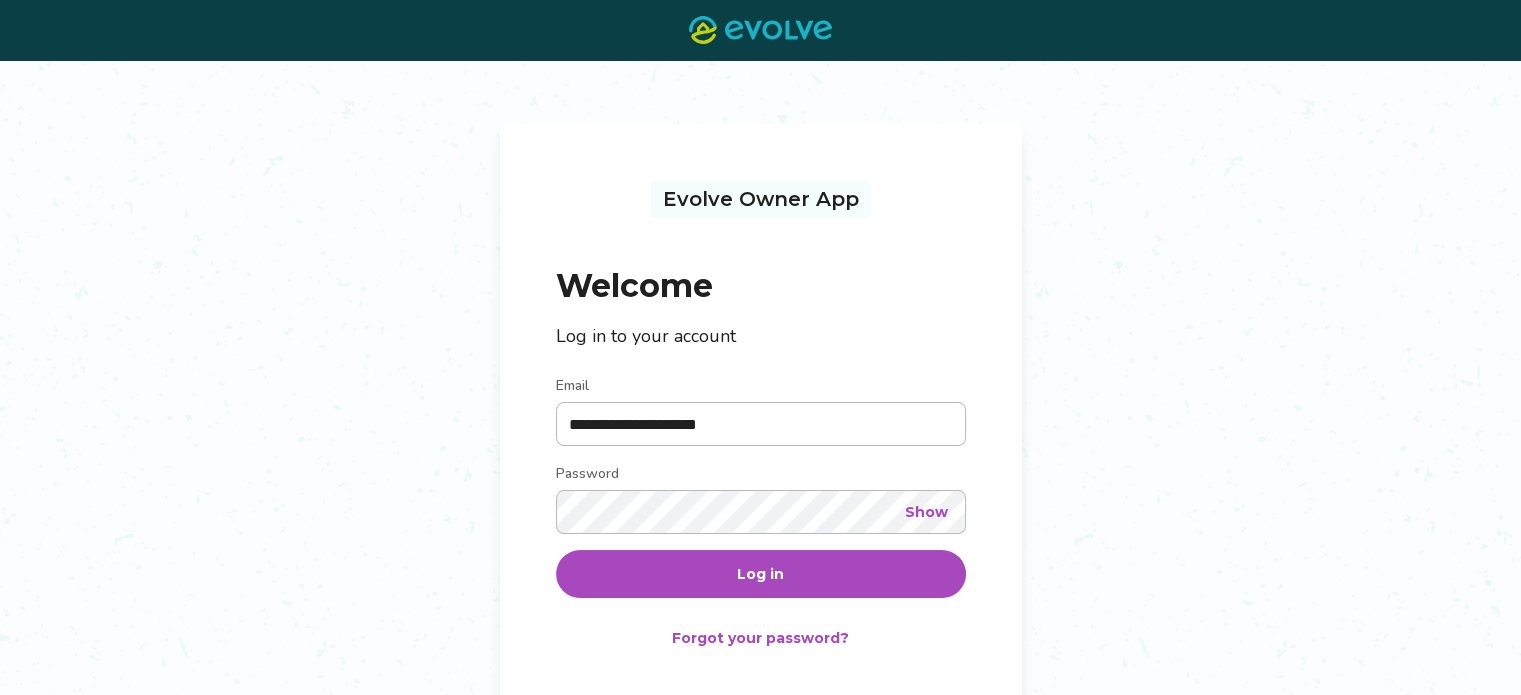 click on "Log in" at bounding box center (761, 574) 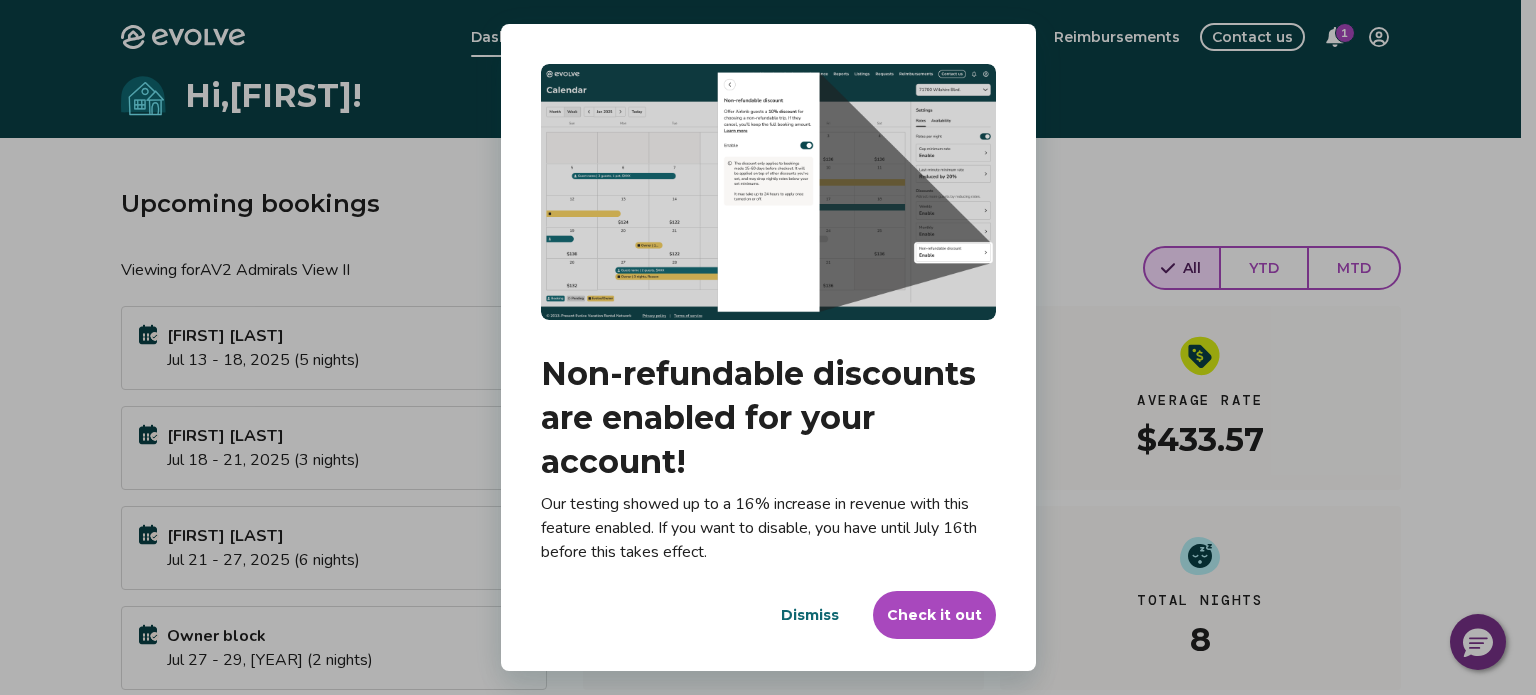 click on "Dismiss" at bounding box center (810, 615) 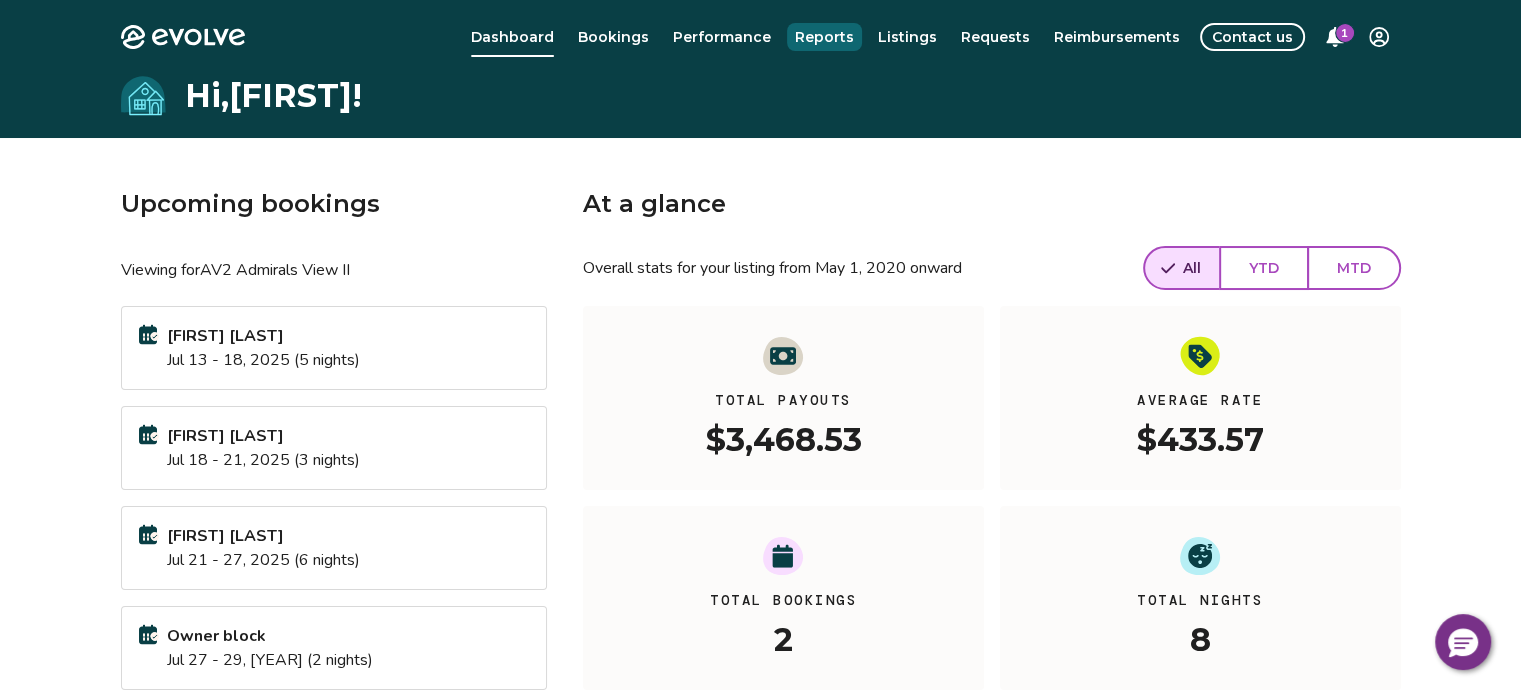 click on "Reports" at bounding box center [824, 37] 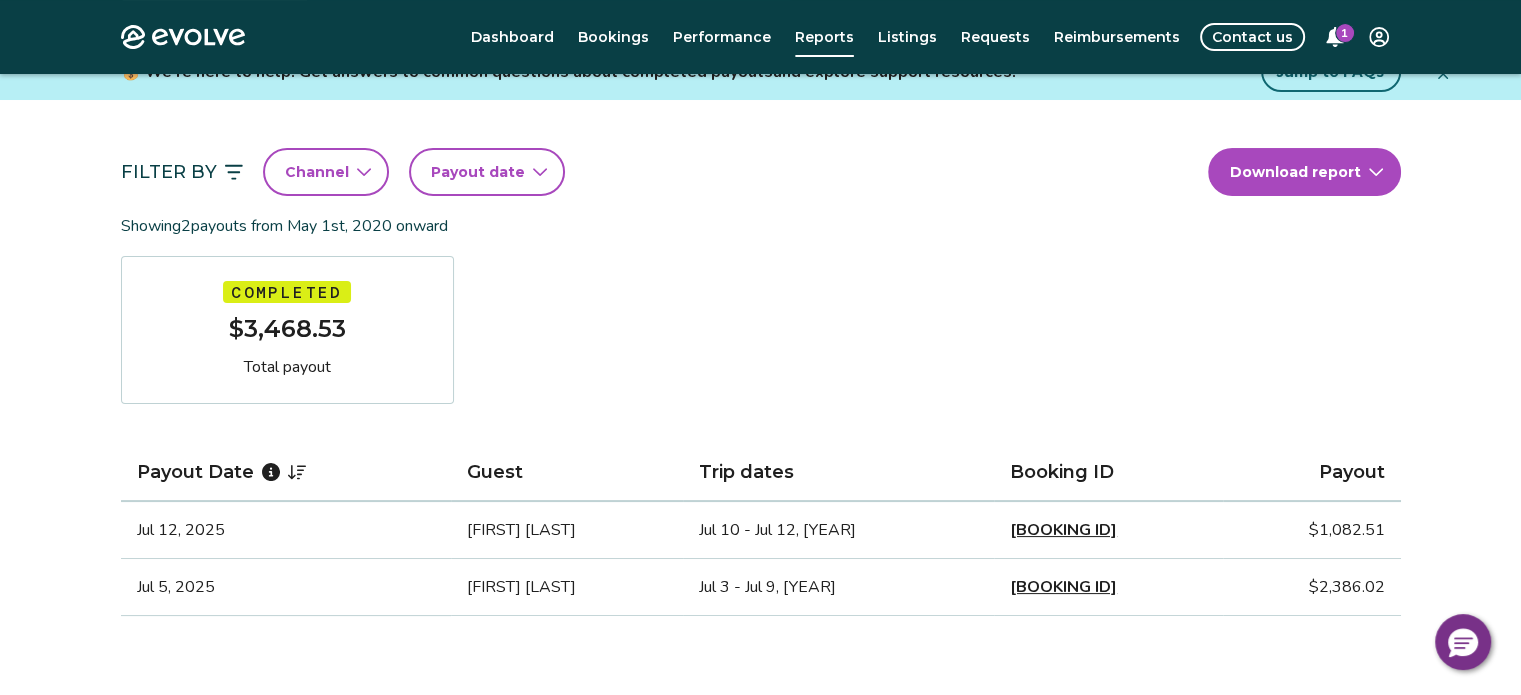 scroll, scrollTop: 200, scrollLeft: 0, axis: vertical 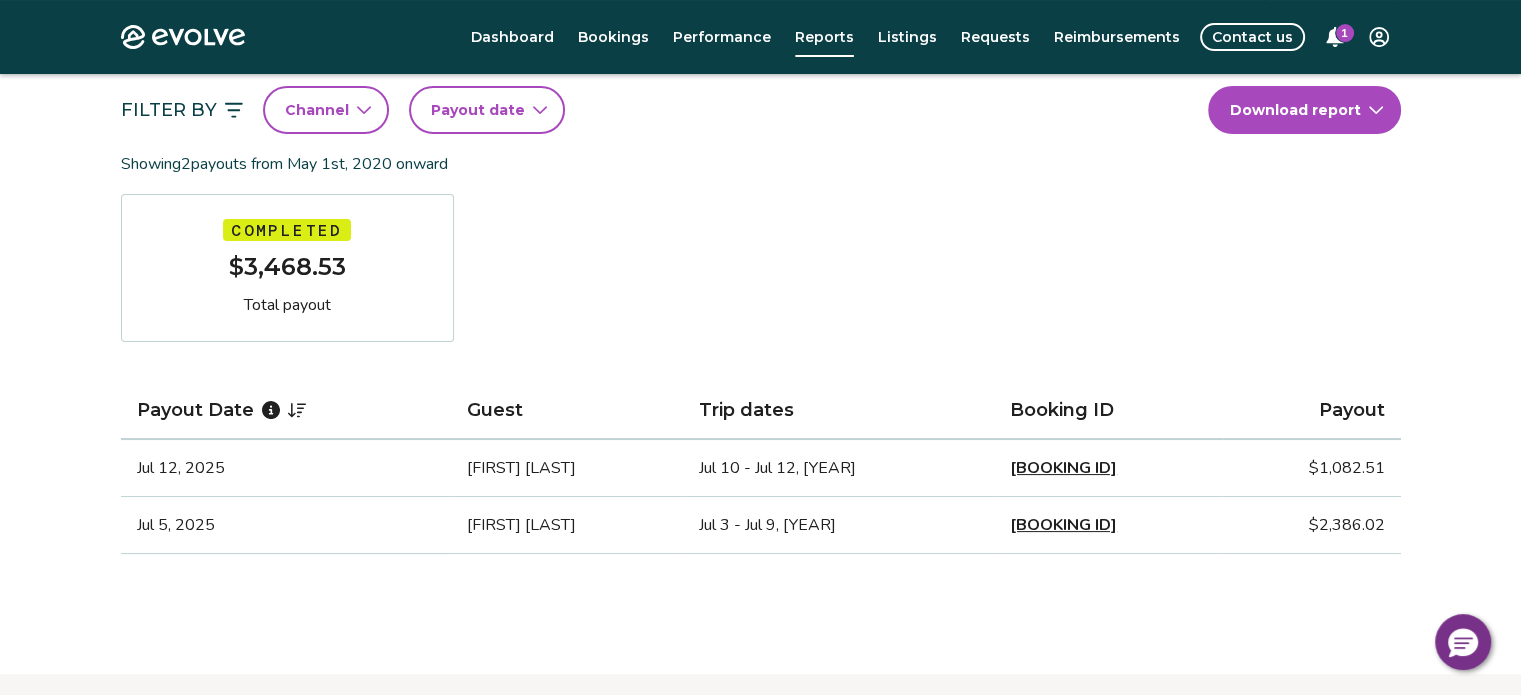 click on "[BOOKING ID]" at bounding box center [1063, 525] 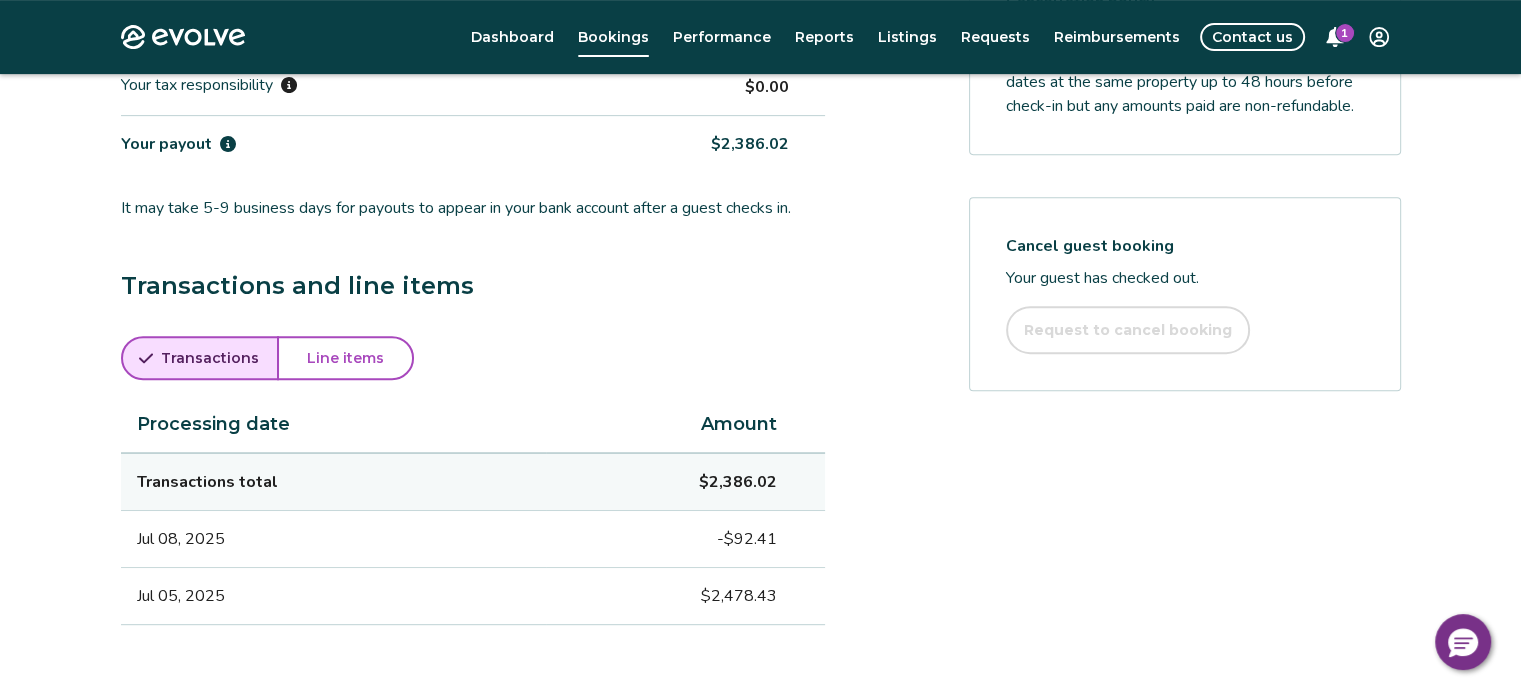 scroll, scrollTop: 800, scrollLeft: 0, axis: vertical 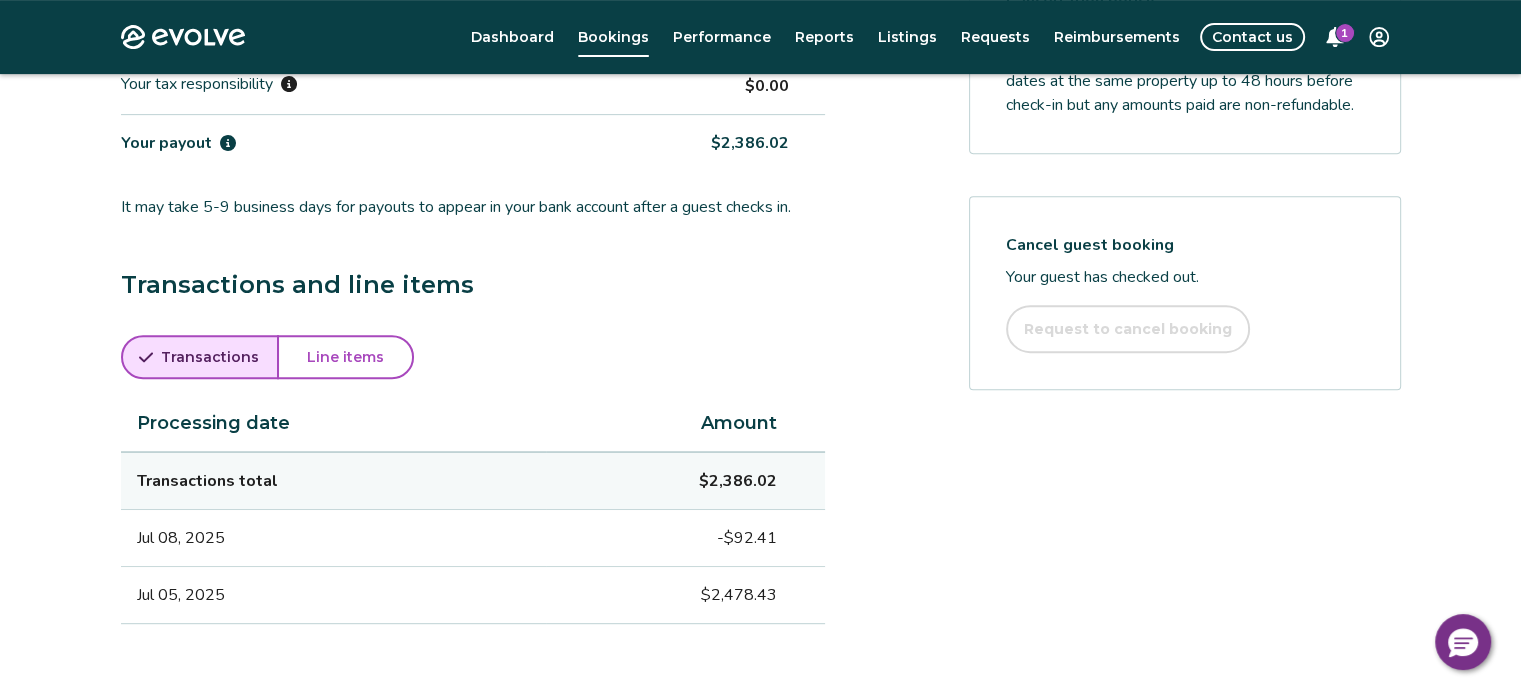 click on "Line items" at bounding box center [345, 357] 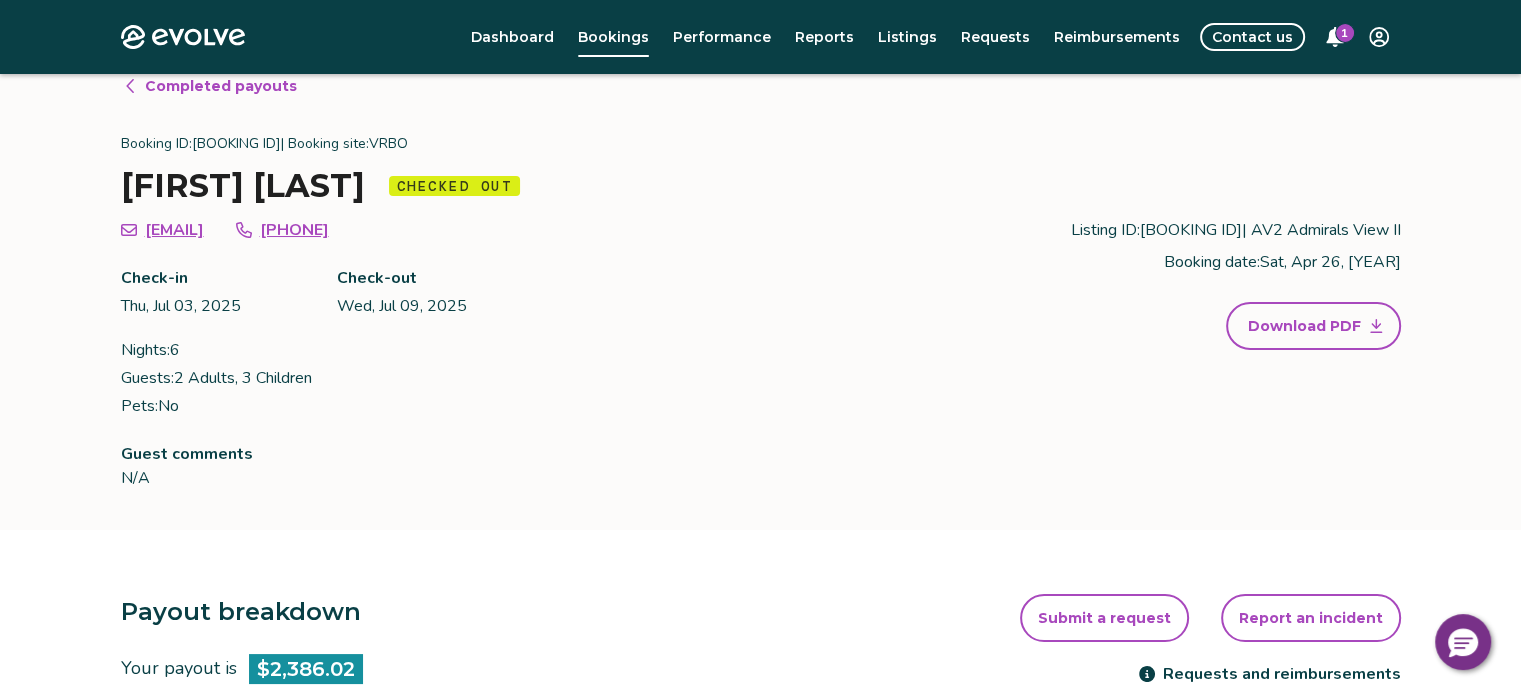 scroll, scrollTop: 0, scrollLeft: 0, axis: both 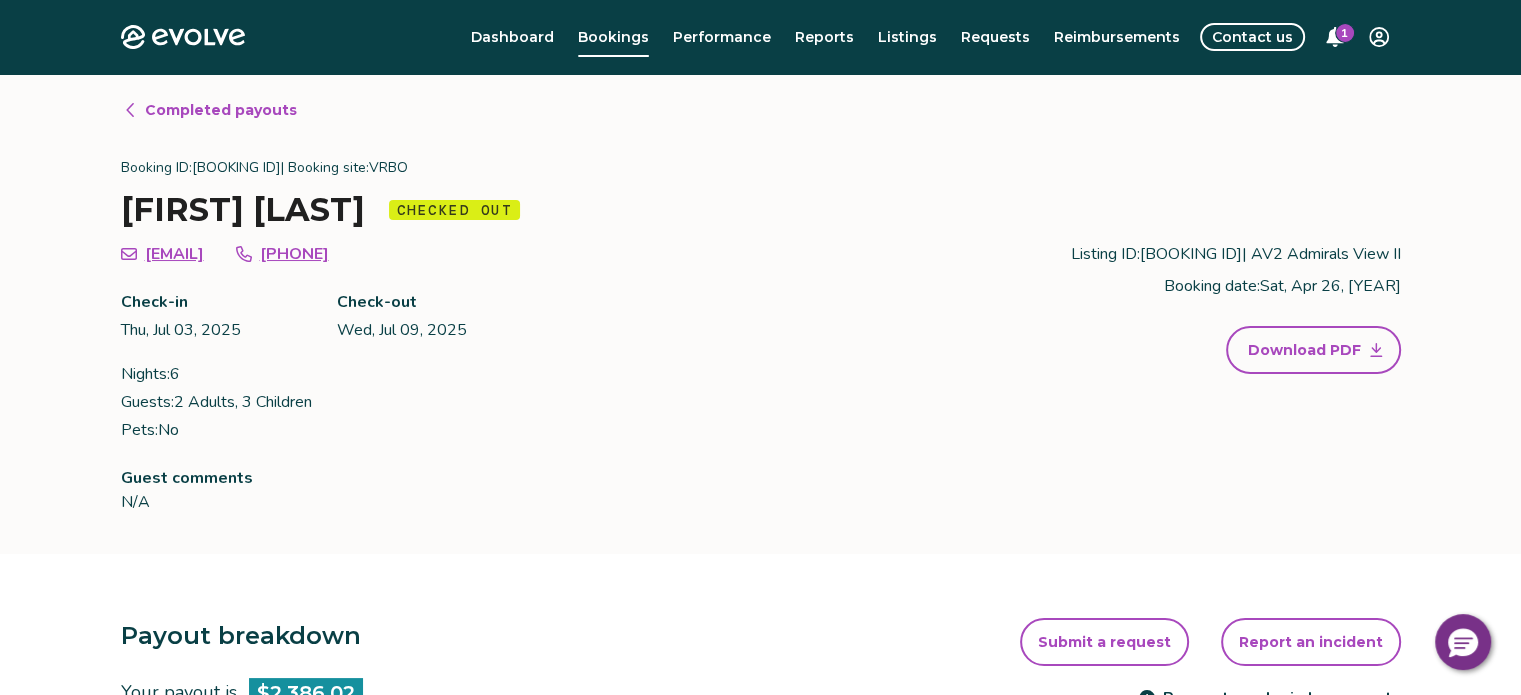click 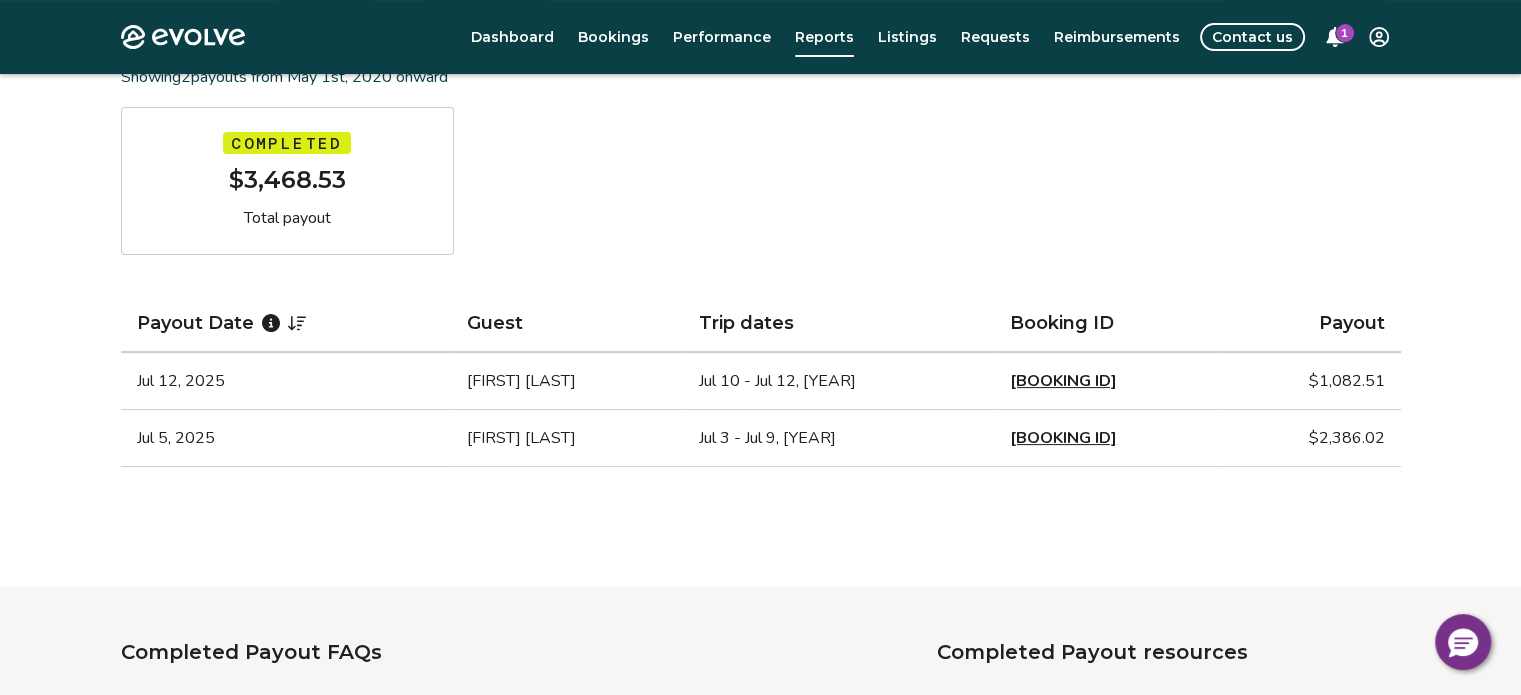 scroll, scrollTop: 300, scrollLeft: 0, axis: vertical 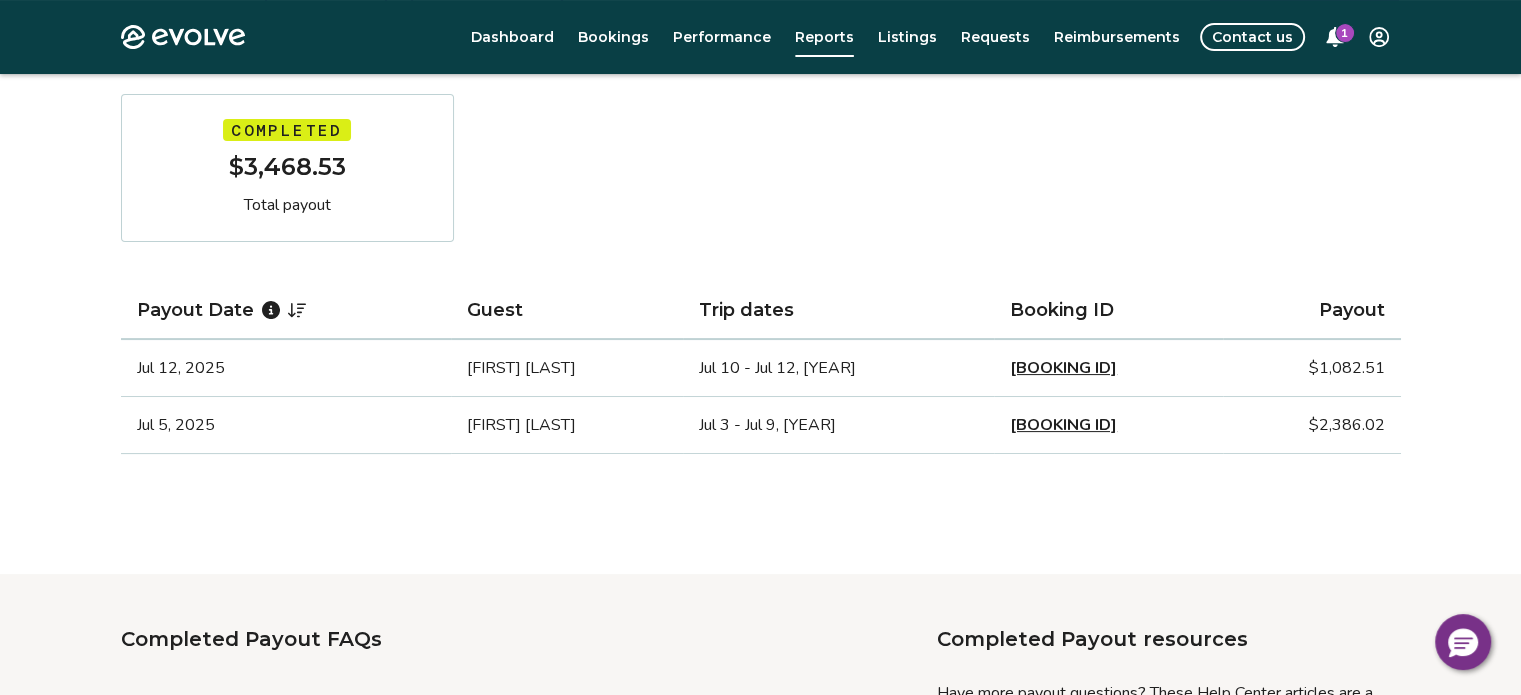 drag, startPoint x: 1280, startPoint y: 411, endPoint x: 444, endPoint y: 493, distance: 840.0119 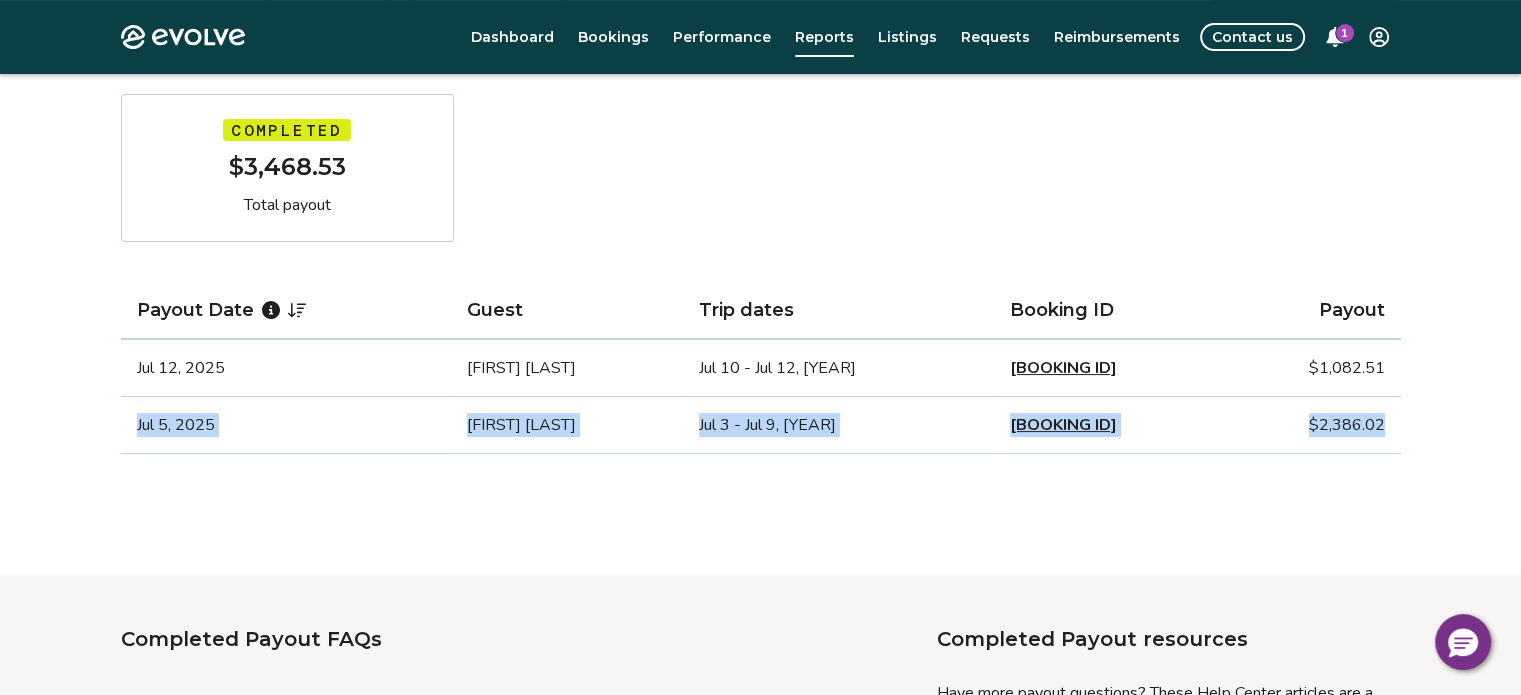 drag, startPoint x: 138, startPoint y: 426, endPoint x: 1385, endPoint y: 434, distance: 1247.0256 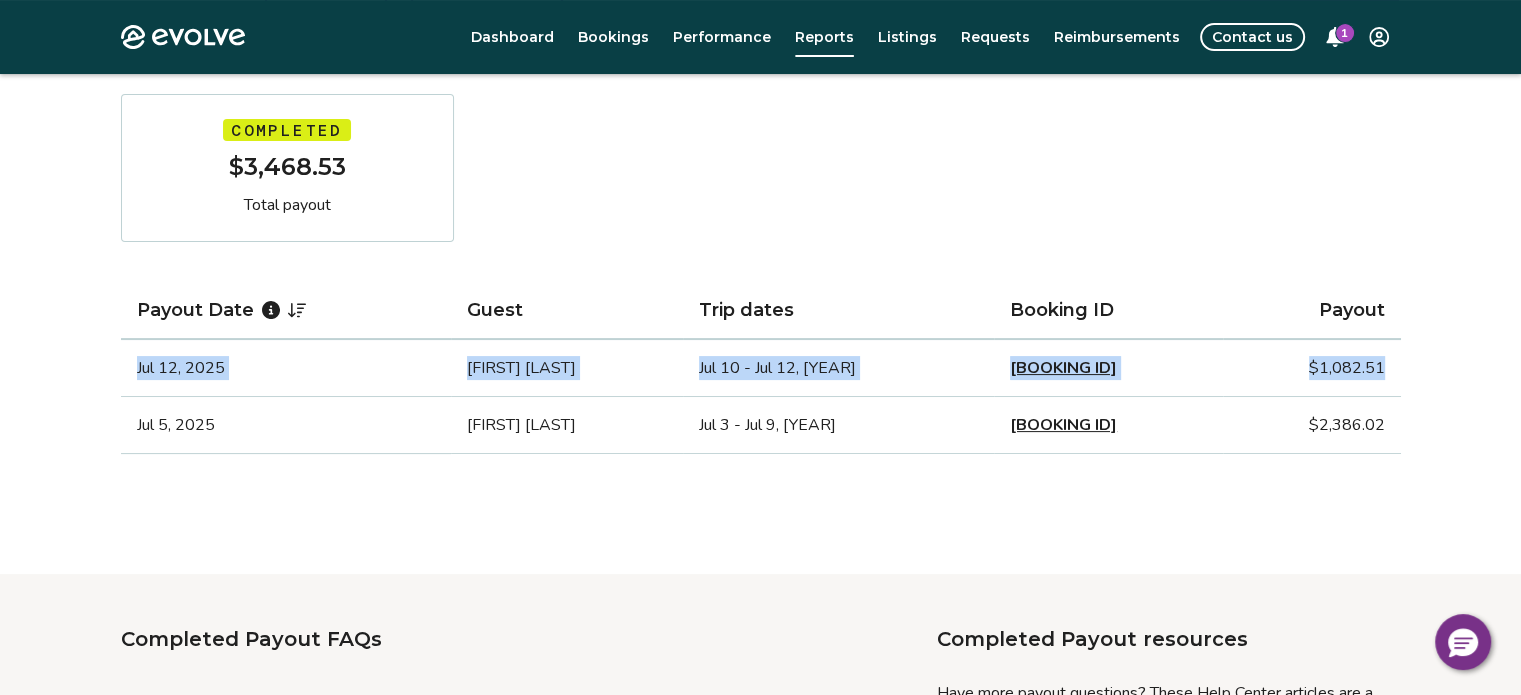drag, startPoint x: 172, startPoint y: 376, endPoint x: 1386, endPoint y: 375, distance: 1214.0004 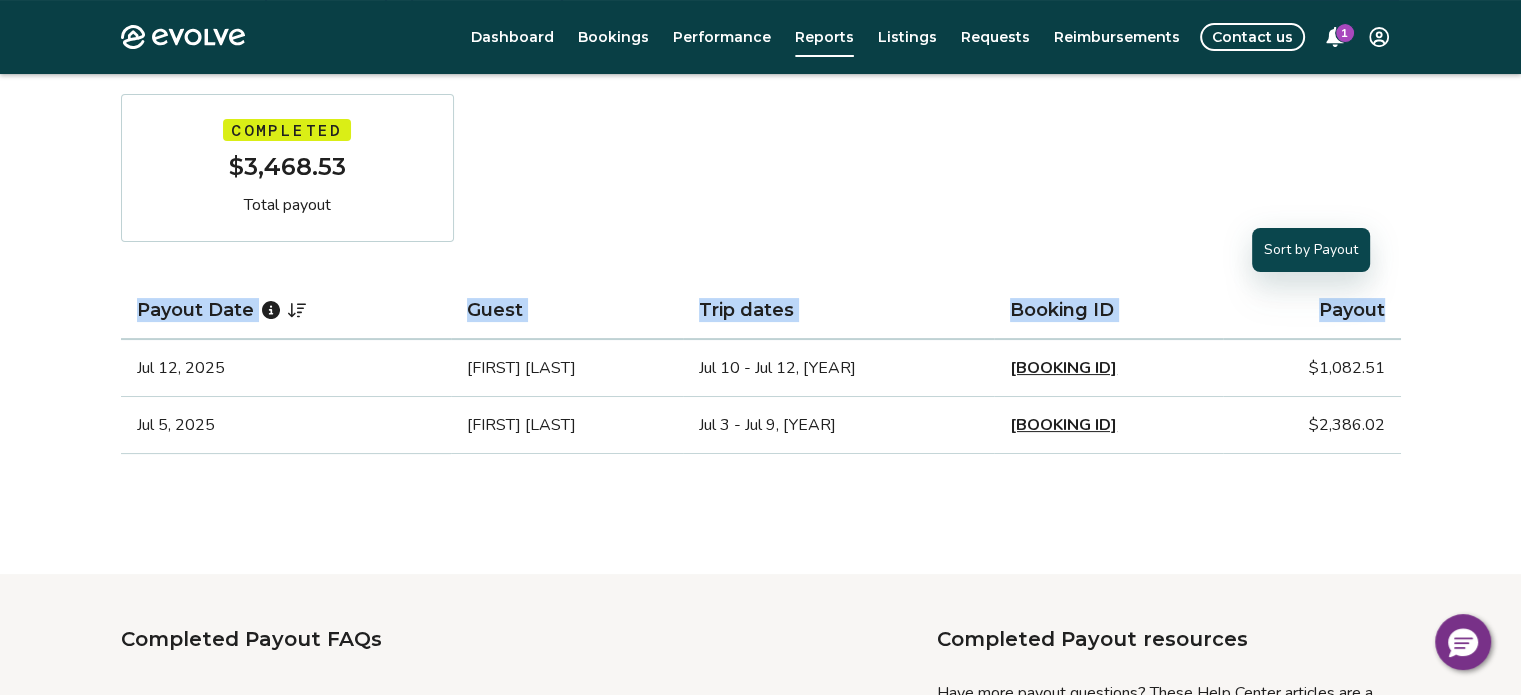 drag, startPoint x: 104, startPoint y: 305, endPoint x: 1384, endPoint y: 311, distance: 1280.014 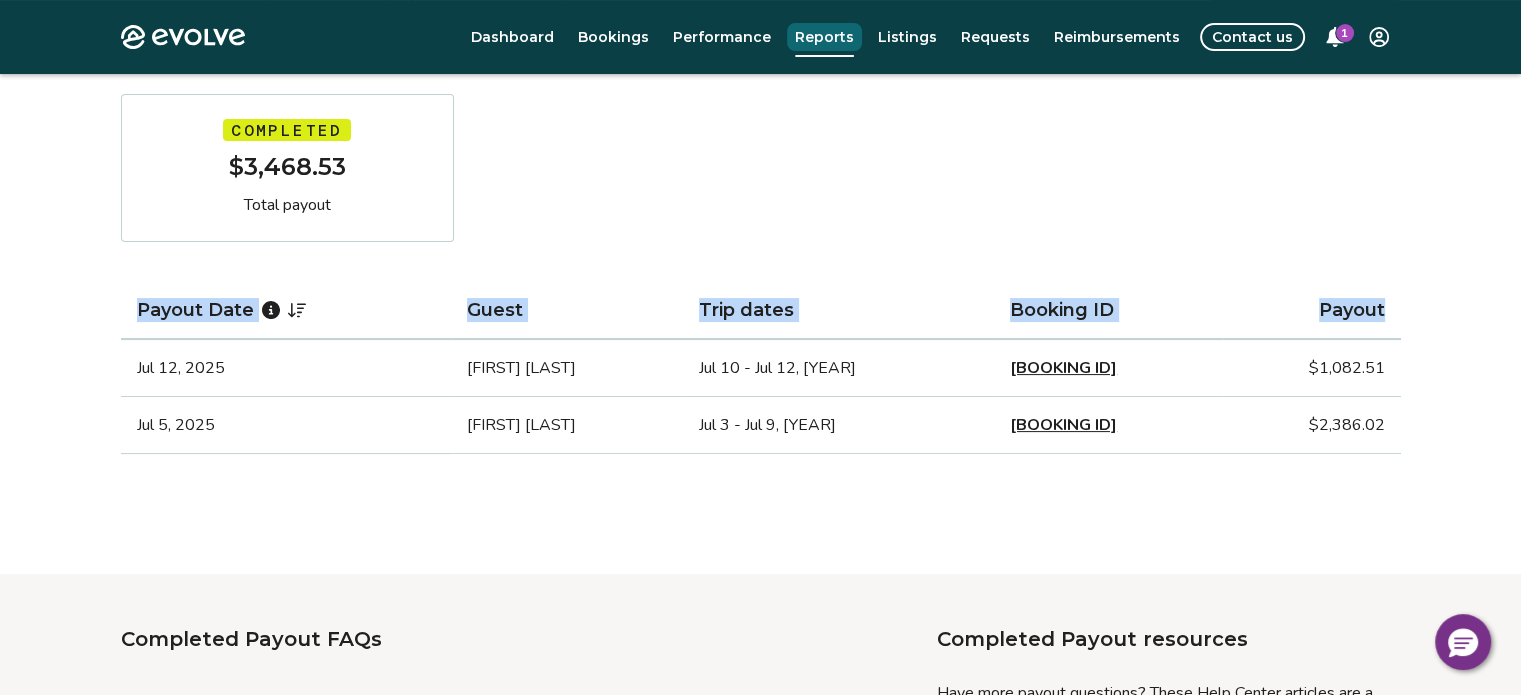 drag, startPoint x: 843, startPoint y: 38, endPoint x: 828, endPoint y: 38, distance: 15 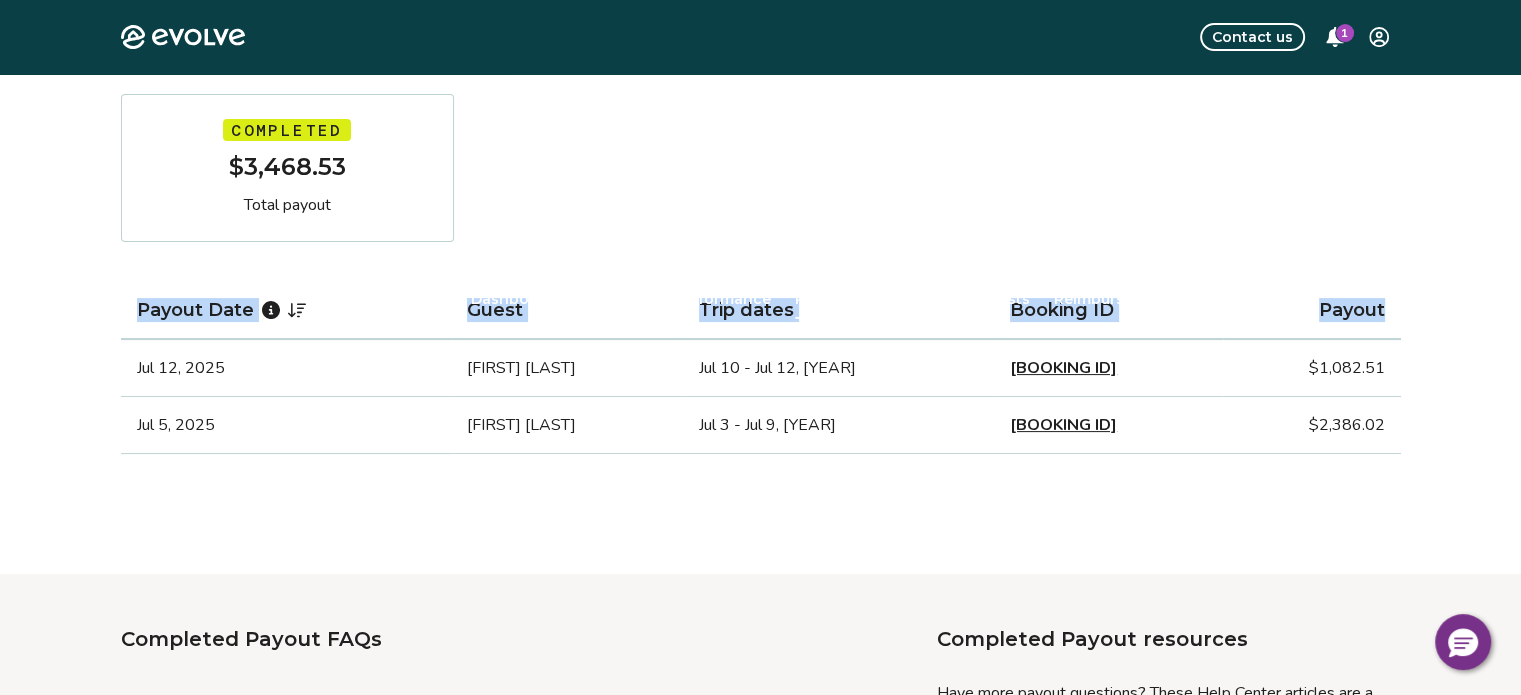 scroll, scrollTop: 0, scrollLeft: 0, axis: both 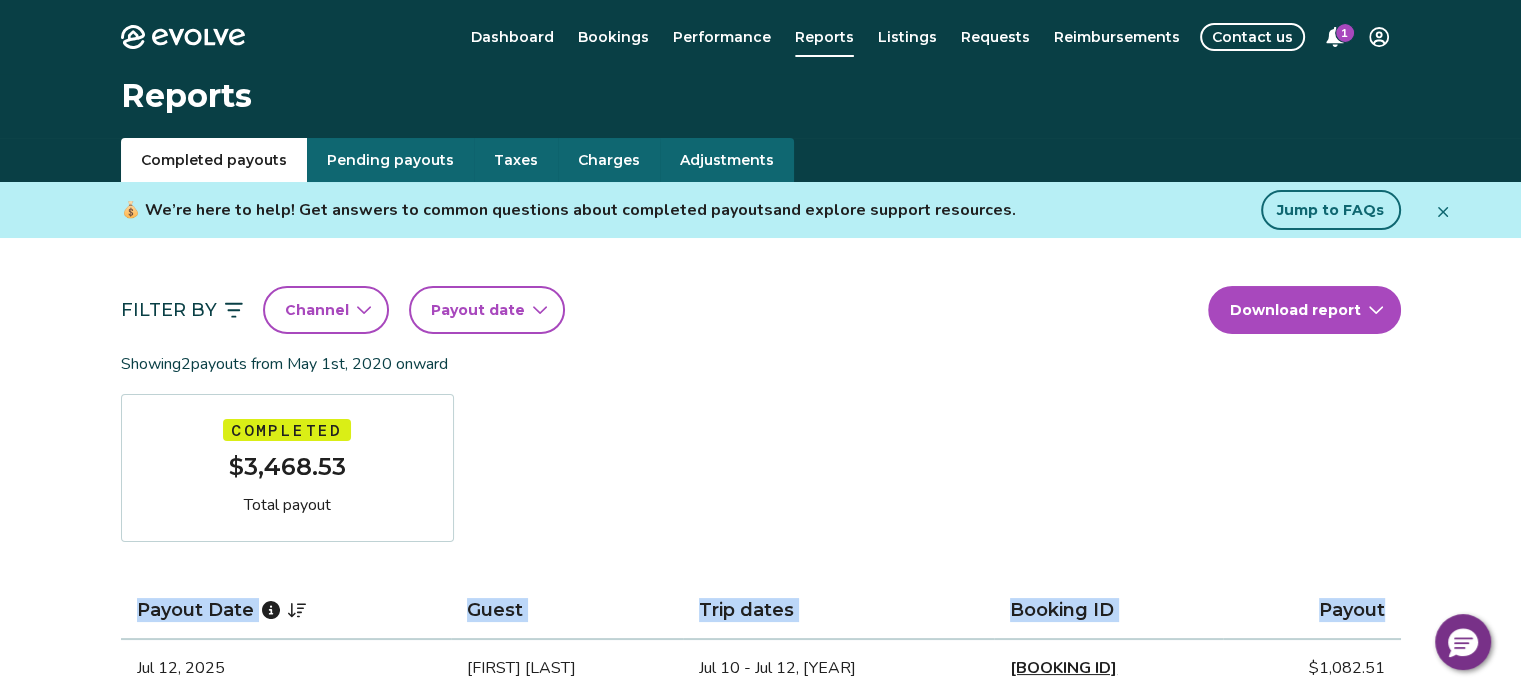 click on "Payout date" at bounding box center [478, 310] 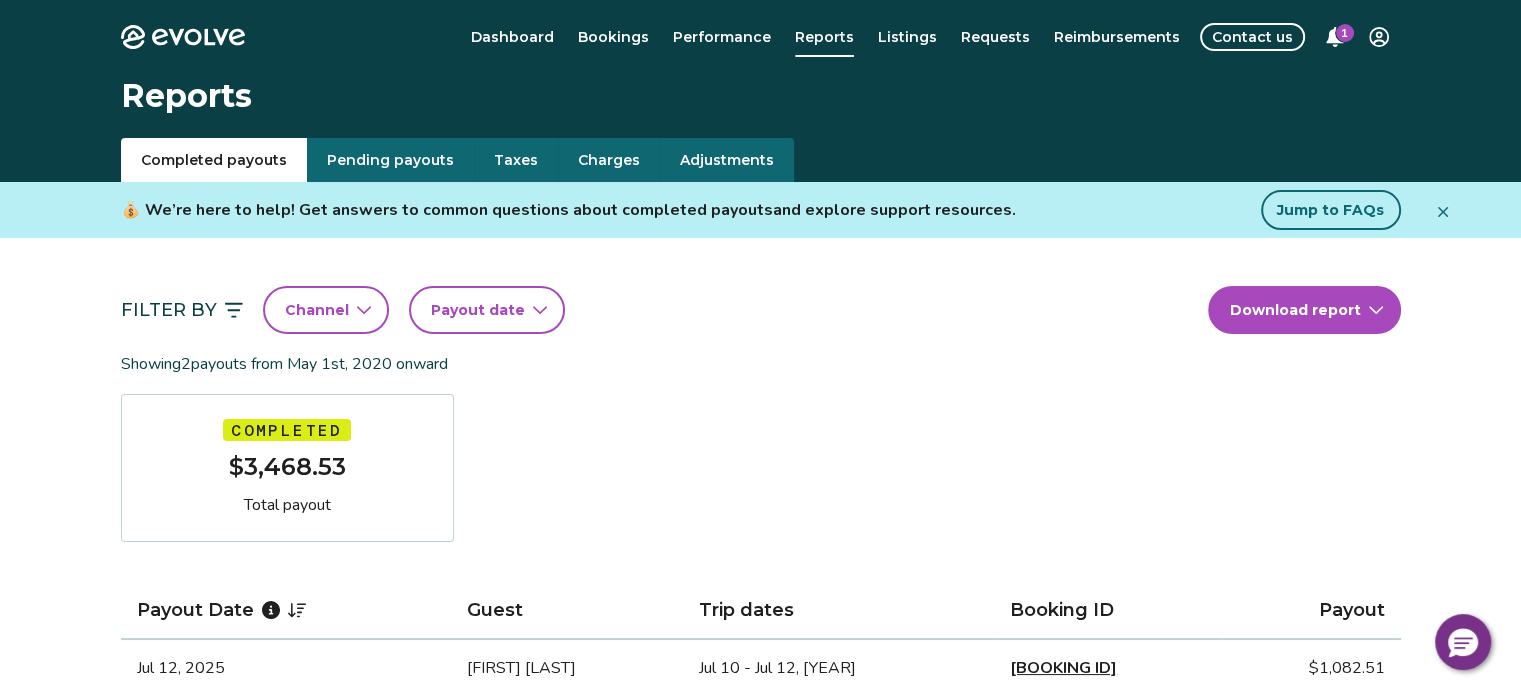 select on "*" 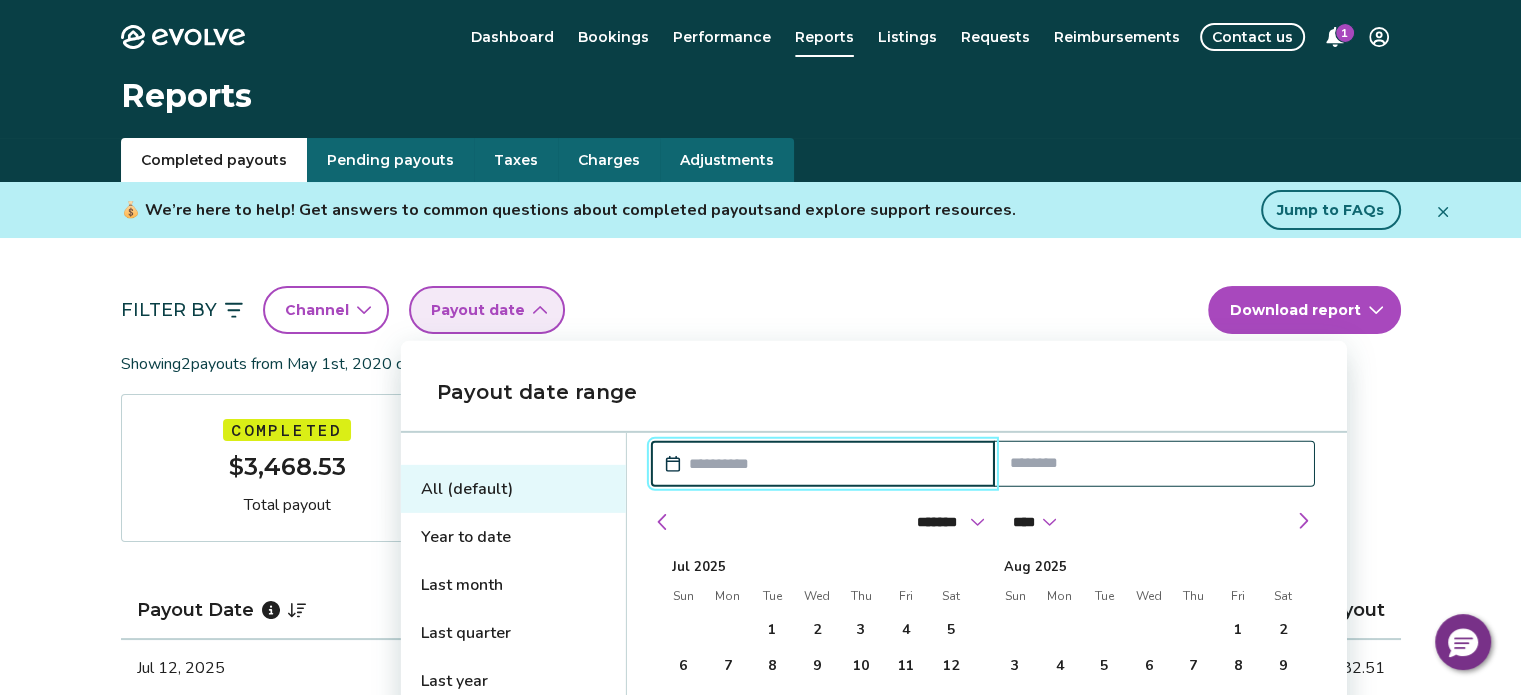click at bounding box center [833, 464] 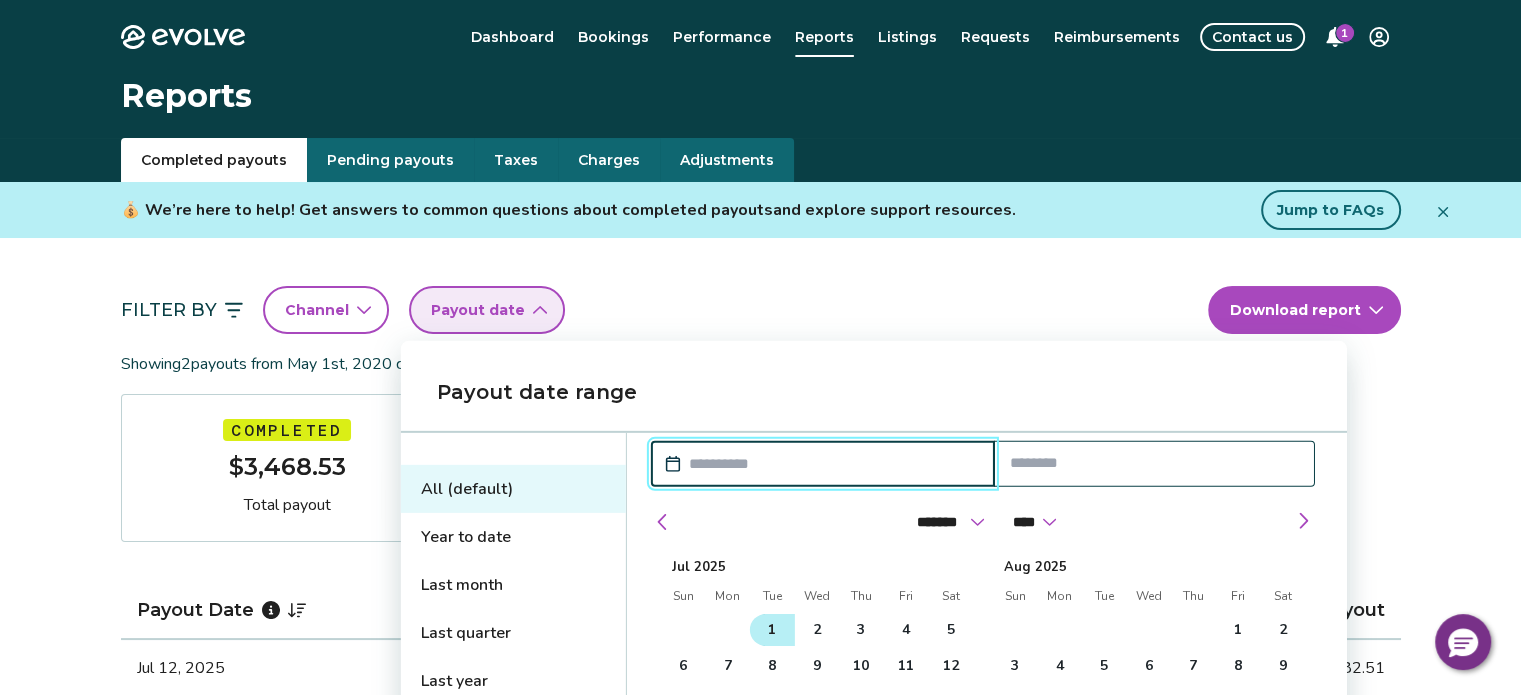 click on "1" at bounding box center (772, 630) 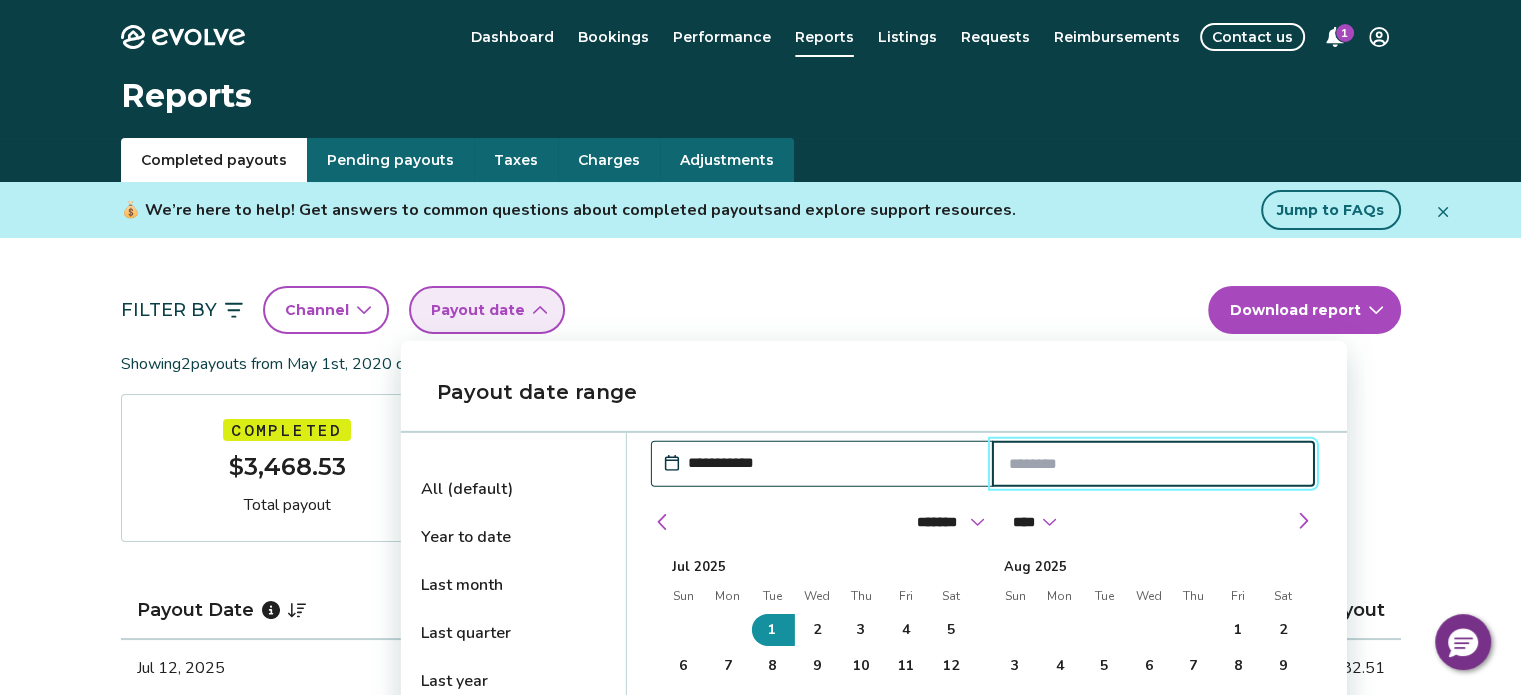 click at bounding box center (1153, 464) 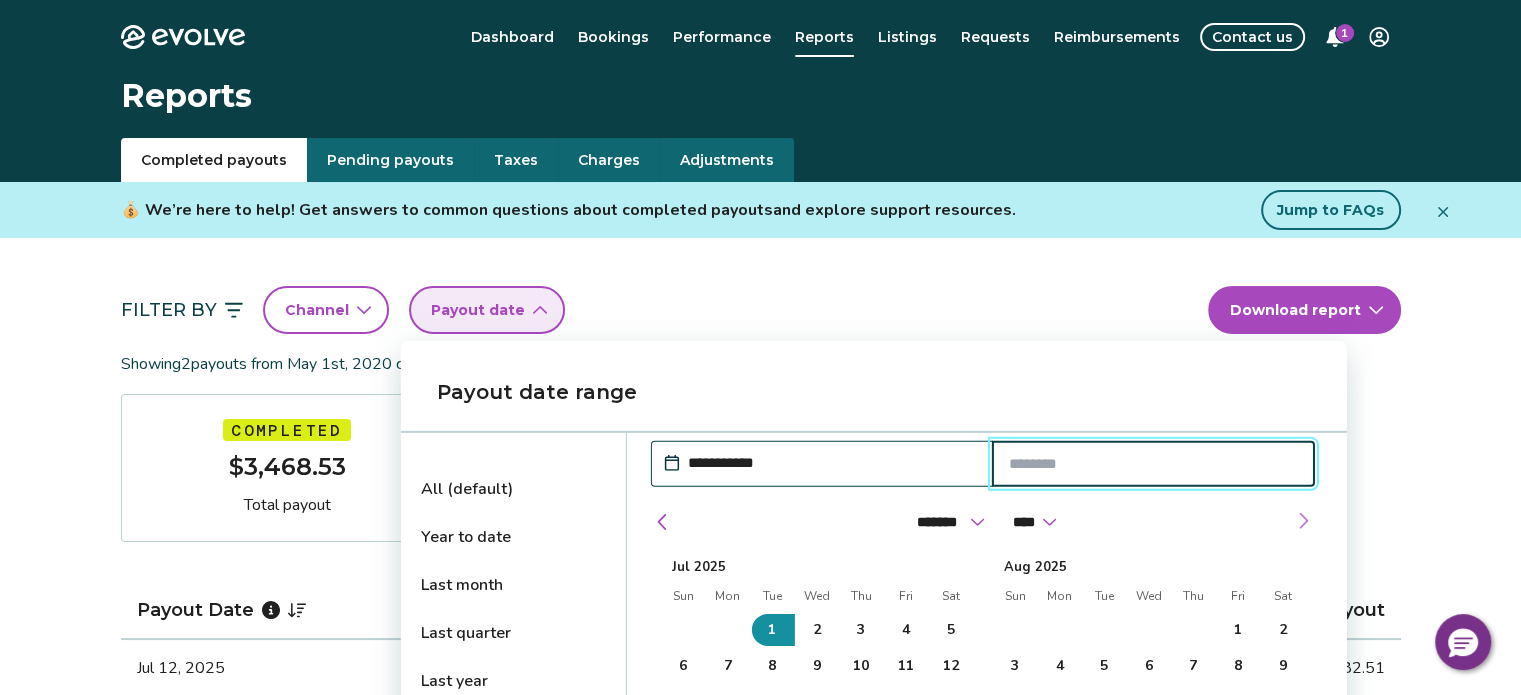 click at bounding box center (1303, 521) 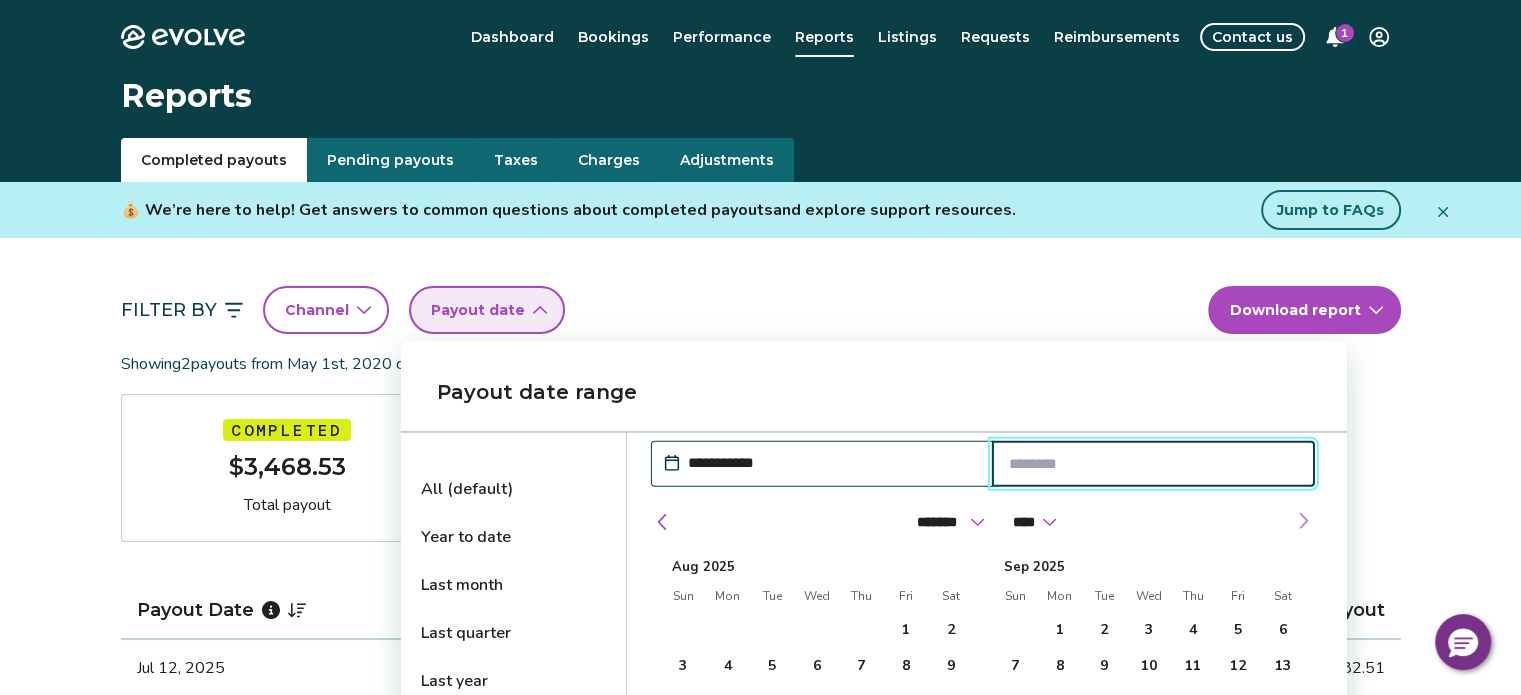 click at bounding box center [1303, 521] 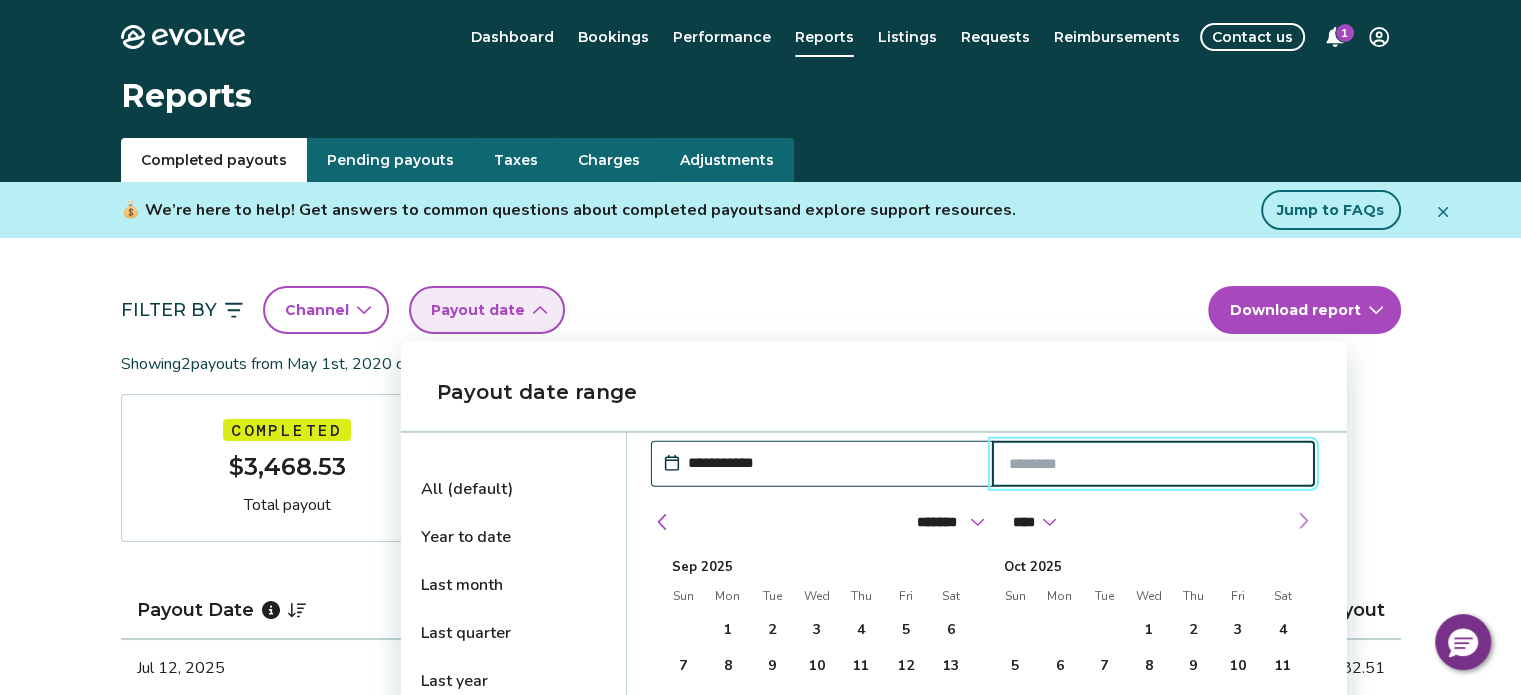click at bounding box center (1303, 521) 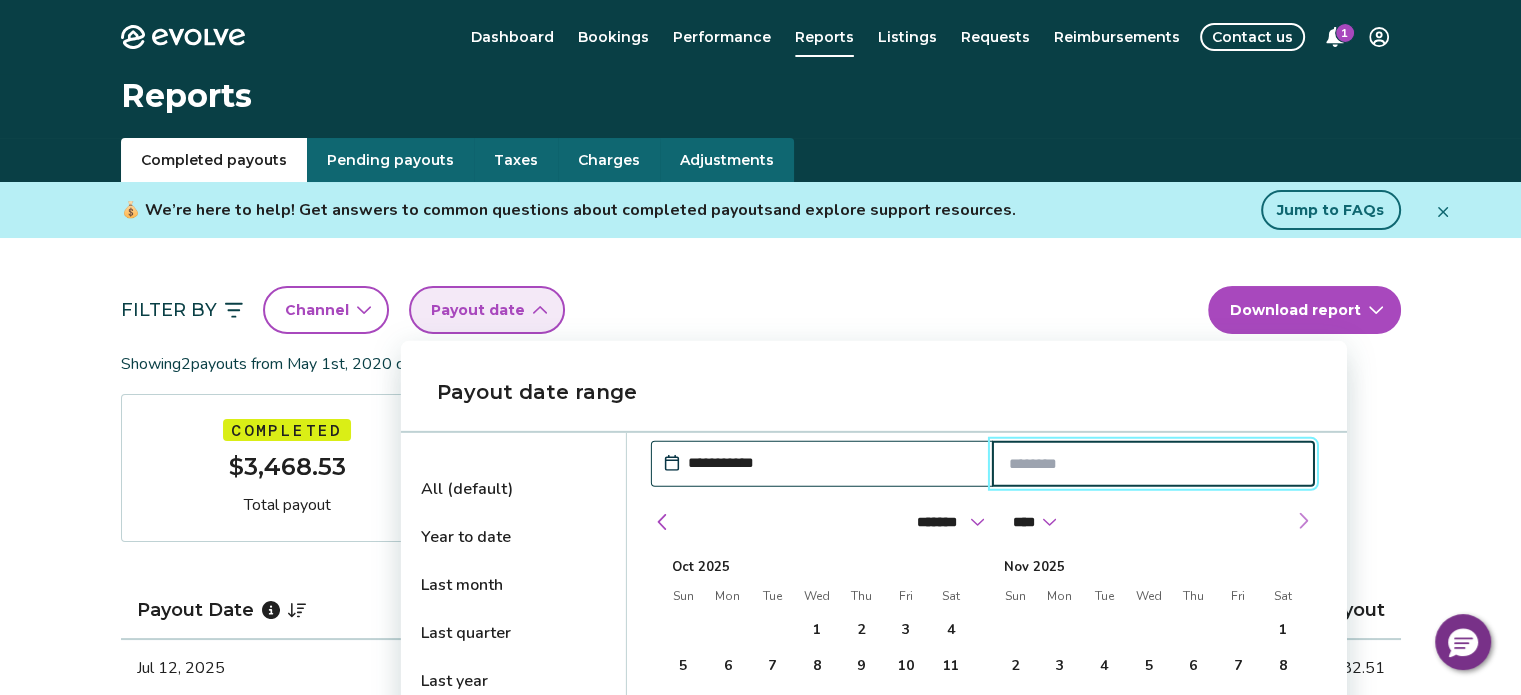 click at bounding box center (1303, 521) 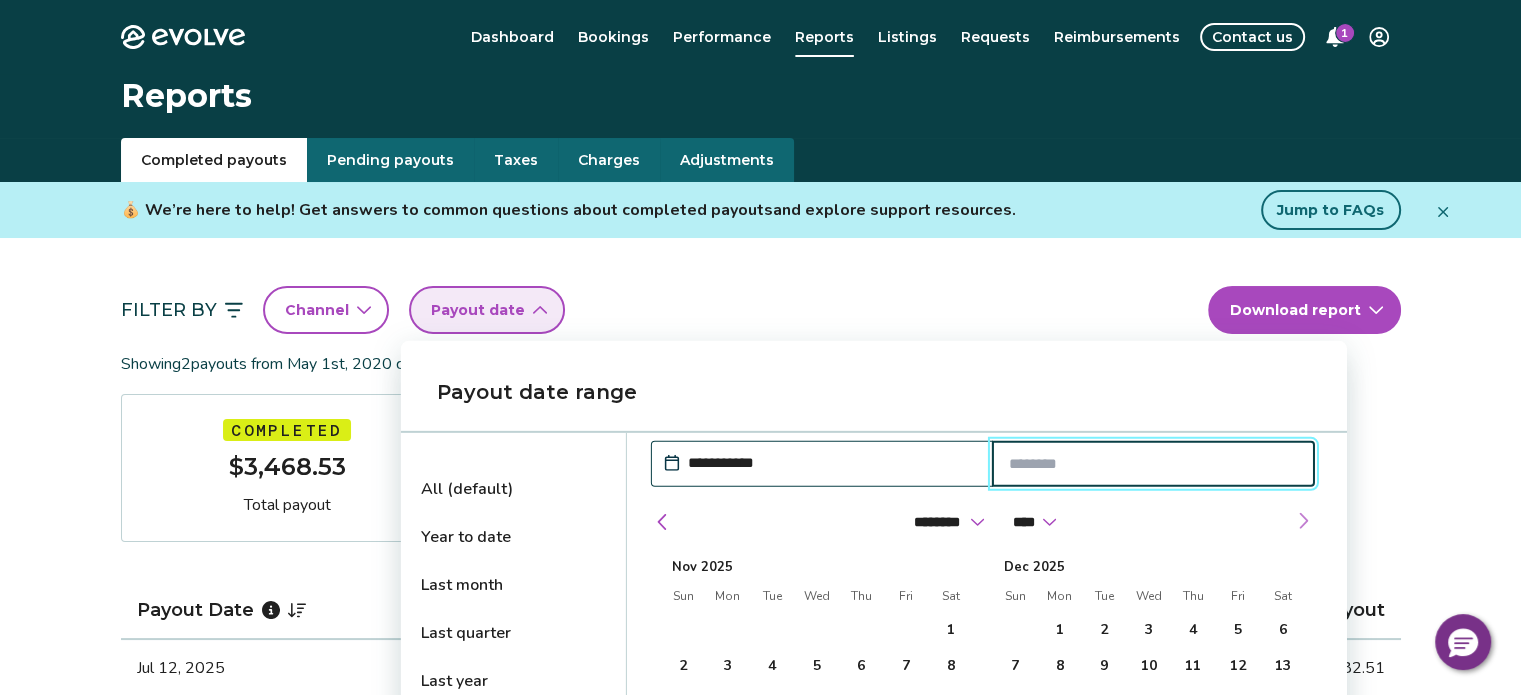 click at bounding box center (1303, 521) 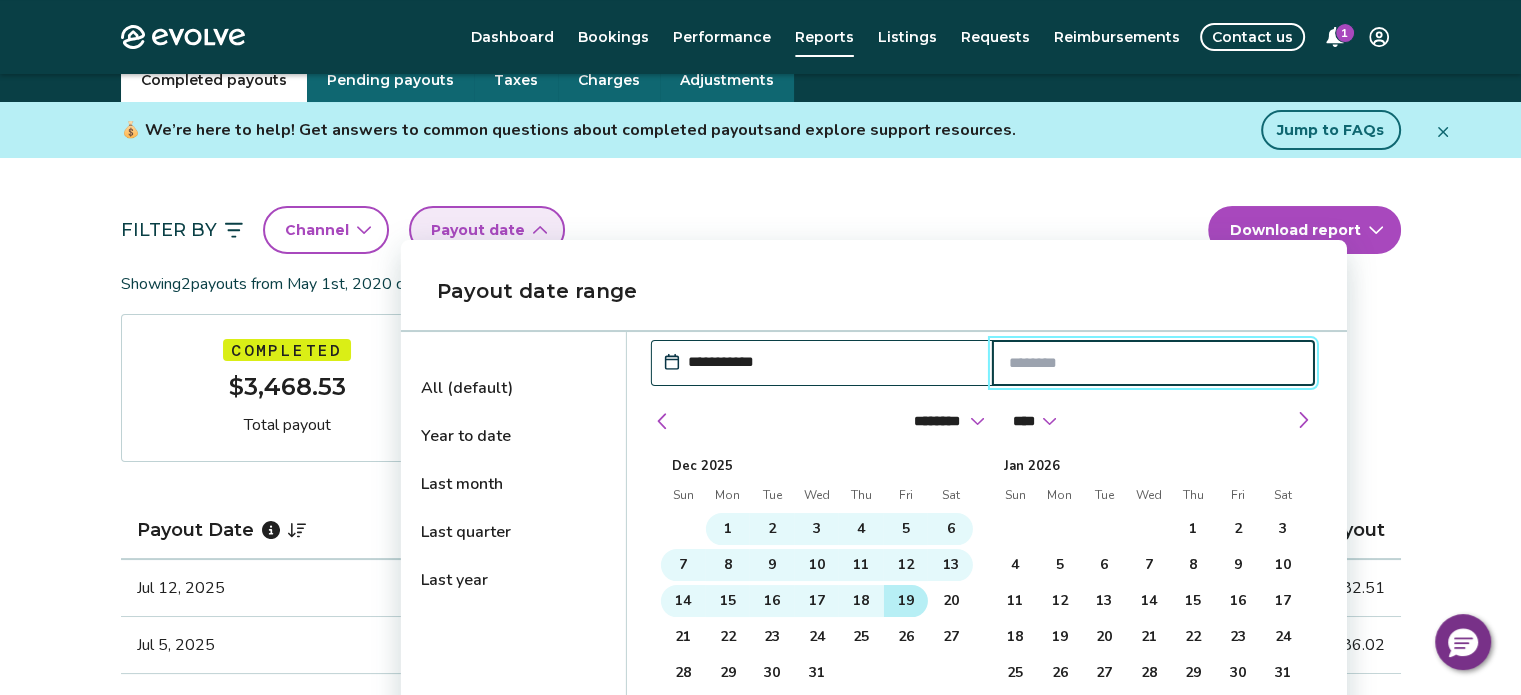 scroll, scrollTop: 100, scrollLeft: 0, axis: vertical 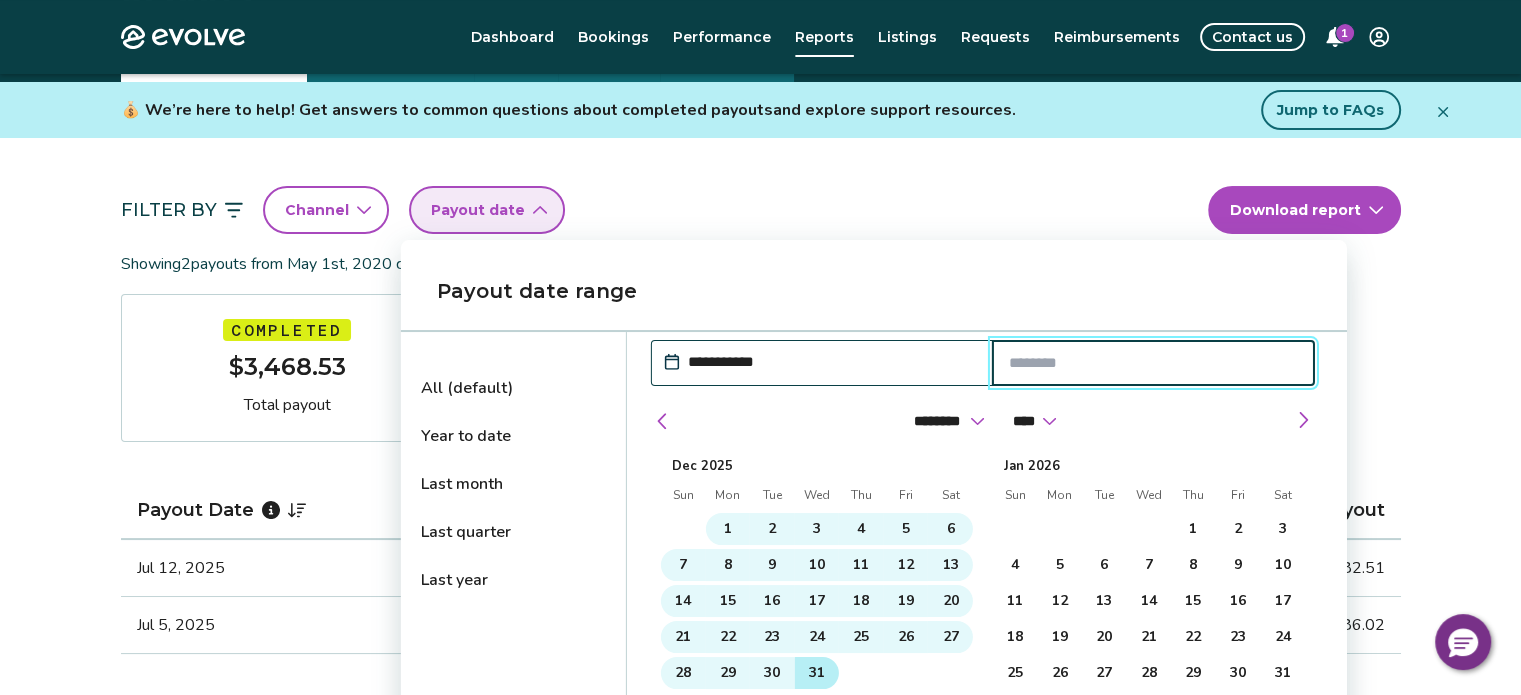 click on "31" at bounding box center [817, 673] 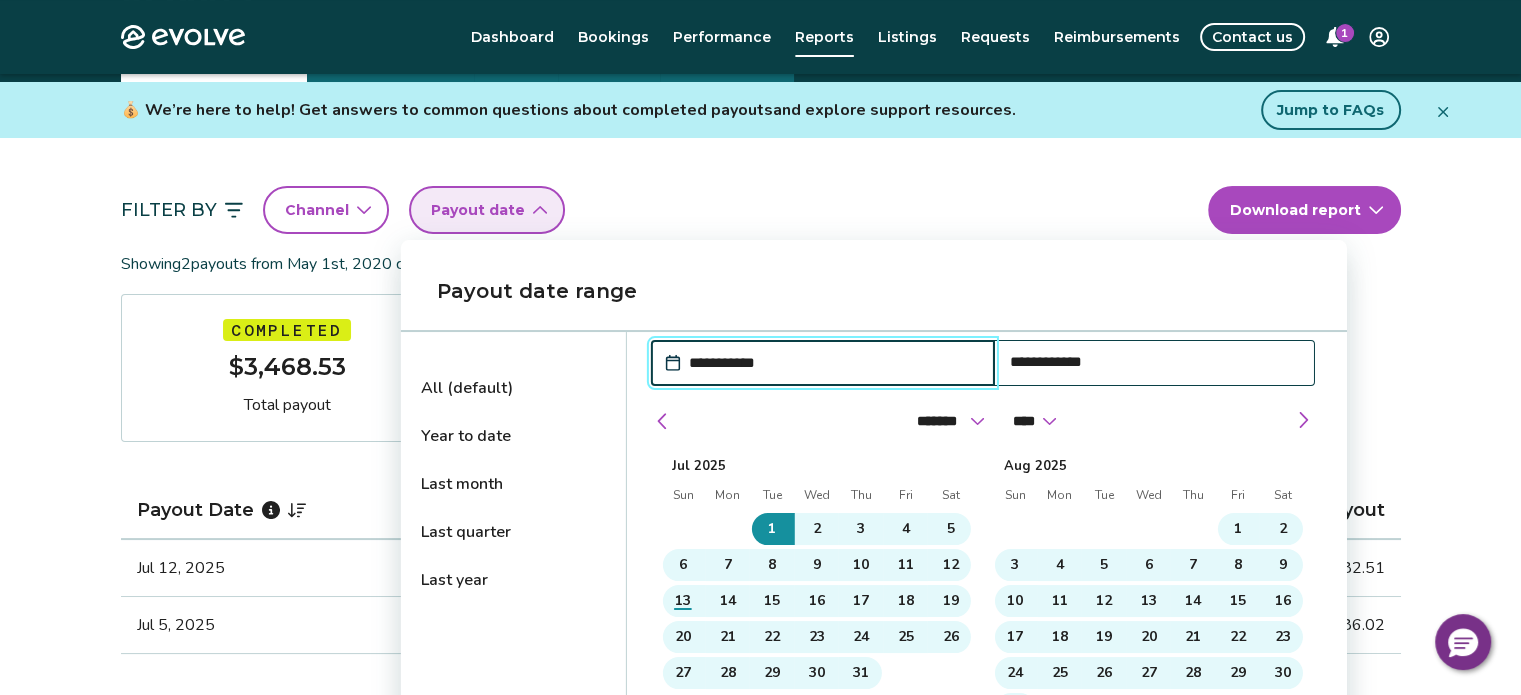 click on "Filter By  Channel Payout date Download   report Showing  2  payouts   from May 1st, 2020 onward Completed $3,468.53 Total payout Payout Date Guest Trip dates Booking ID Payout Jul 12, [YEAR] [FIRST] [LAST] Jul 10 - Jul 12, [YEAR] [BOOKING ID] $1,082.51 Jul 5, [YEAR] [FIRST] [LAST] Jul 3 - Jul 9, [YEAR] [BOOKING ID] $2,386.02" at bounding box center (761, 456) 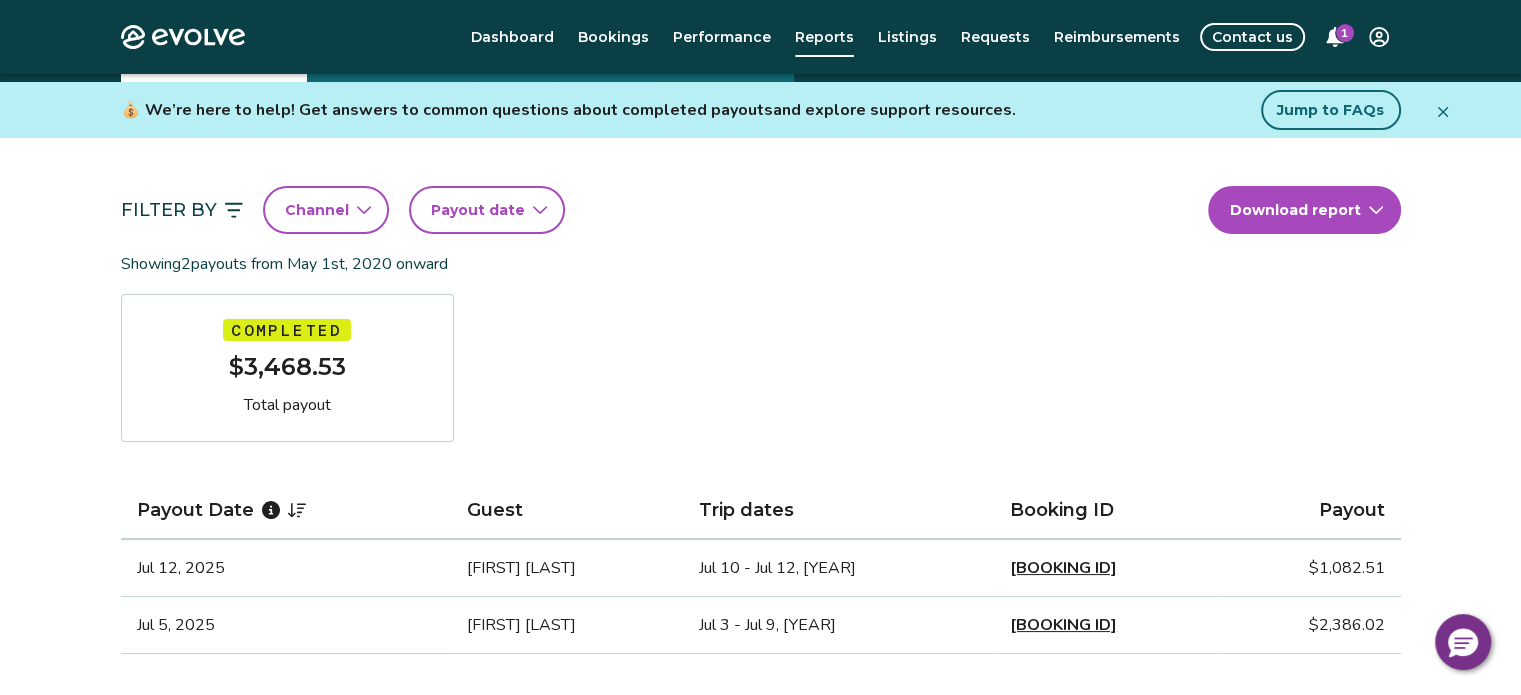 scroll, scrollTop: 0, scrollLeft: 0, axis: both 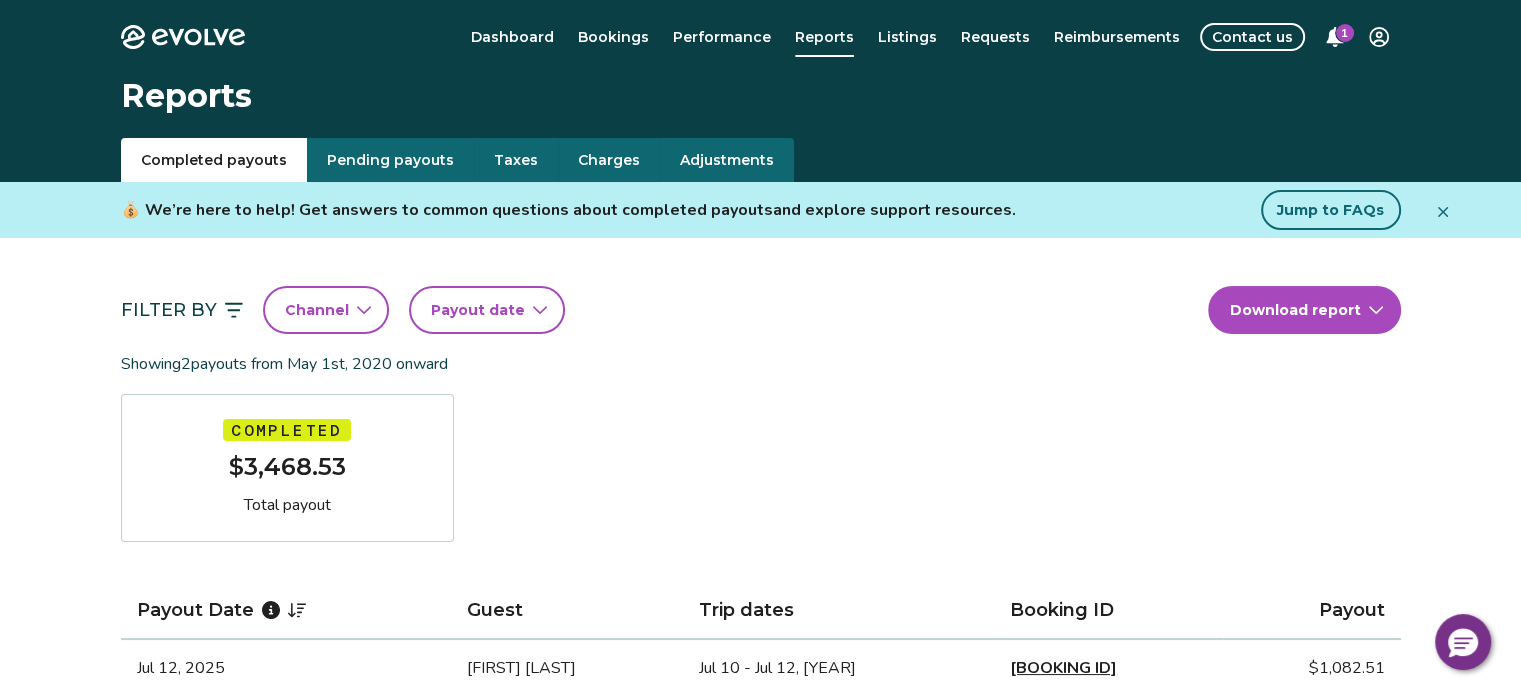 click on "Pending payouts" at bounding box center [390, 160] 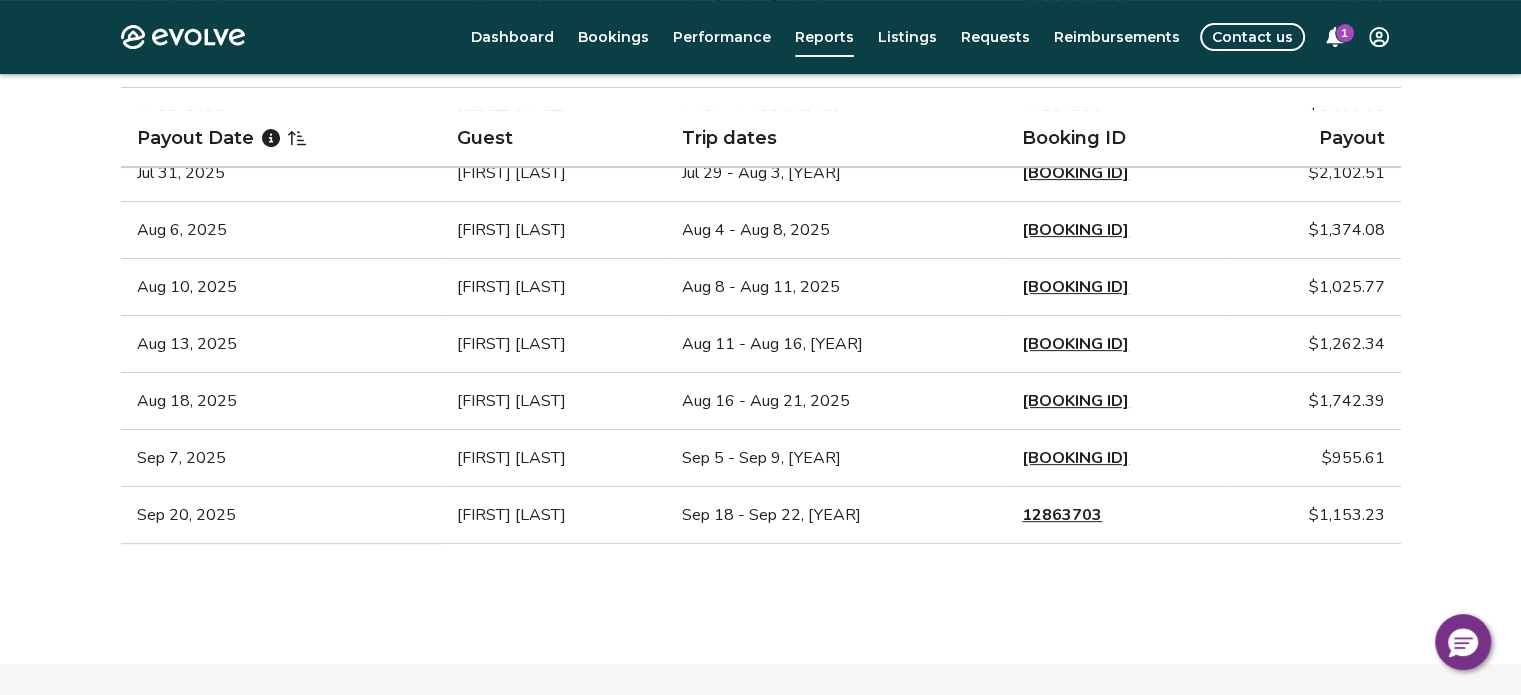 scroll, scrollTop: 700, scrollLeft: 0, axis: vertical 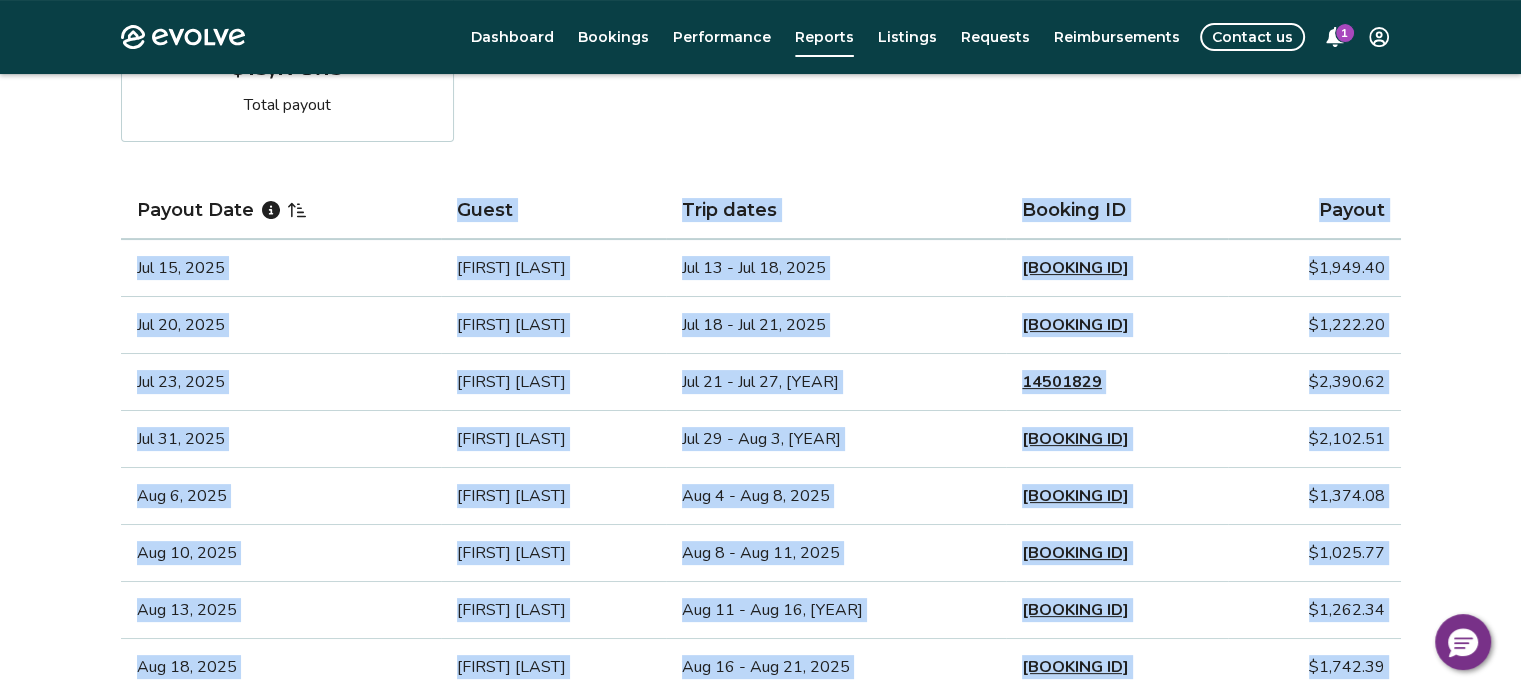 drag, startPoint x: 1394, startPoint y: 479, endPoint x: 313, endPoint y: 235, distance: 1108.1954 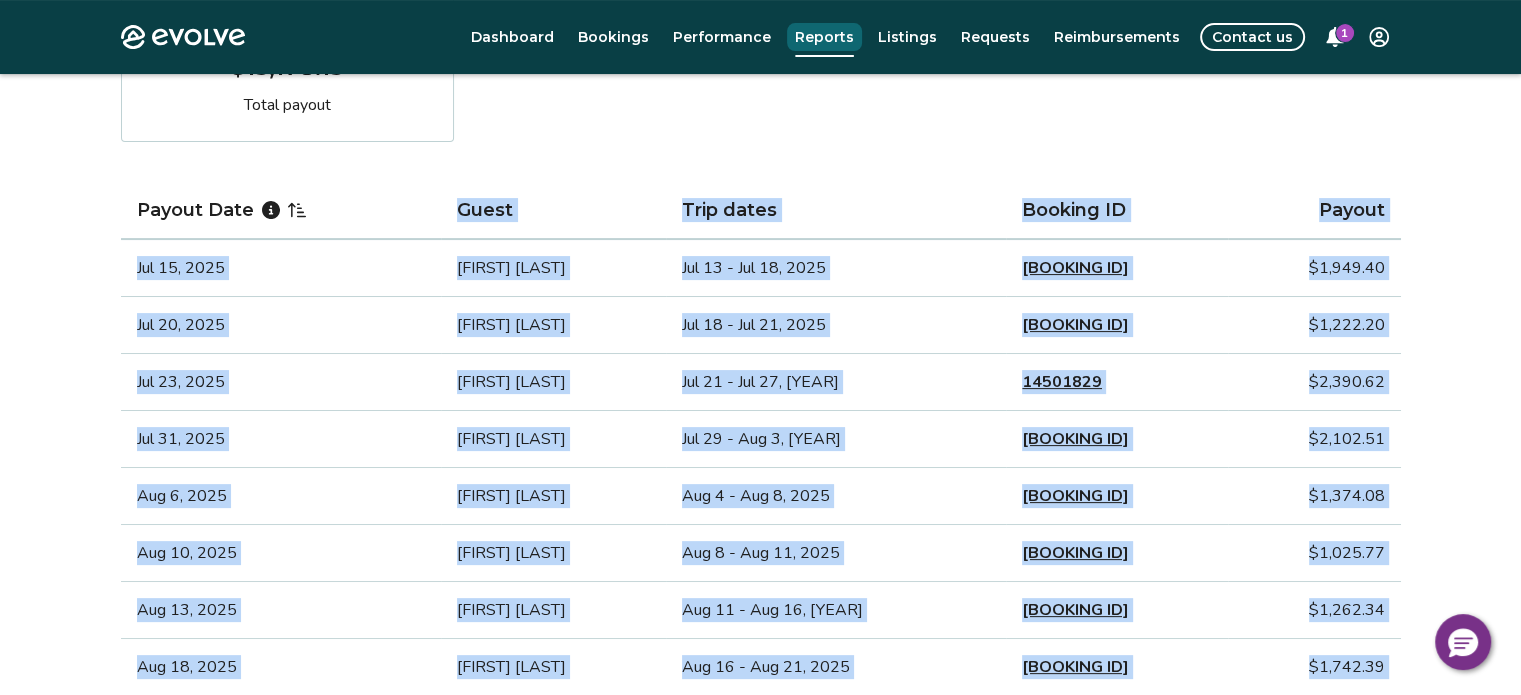 click on "Reports" at bounding box center (824, 37) 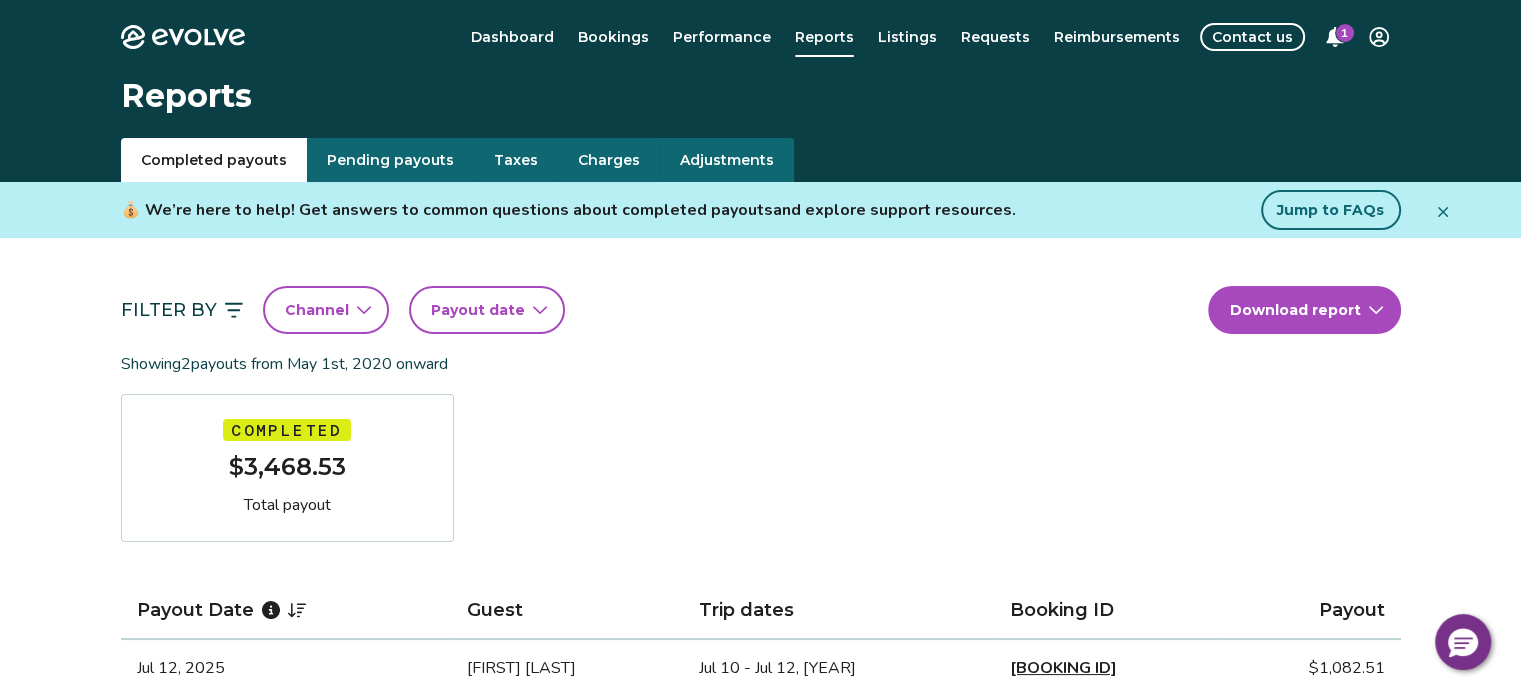 click on "Charges" at bounding box center (609, 160) 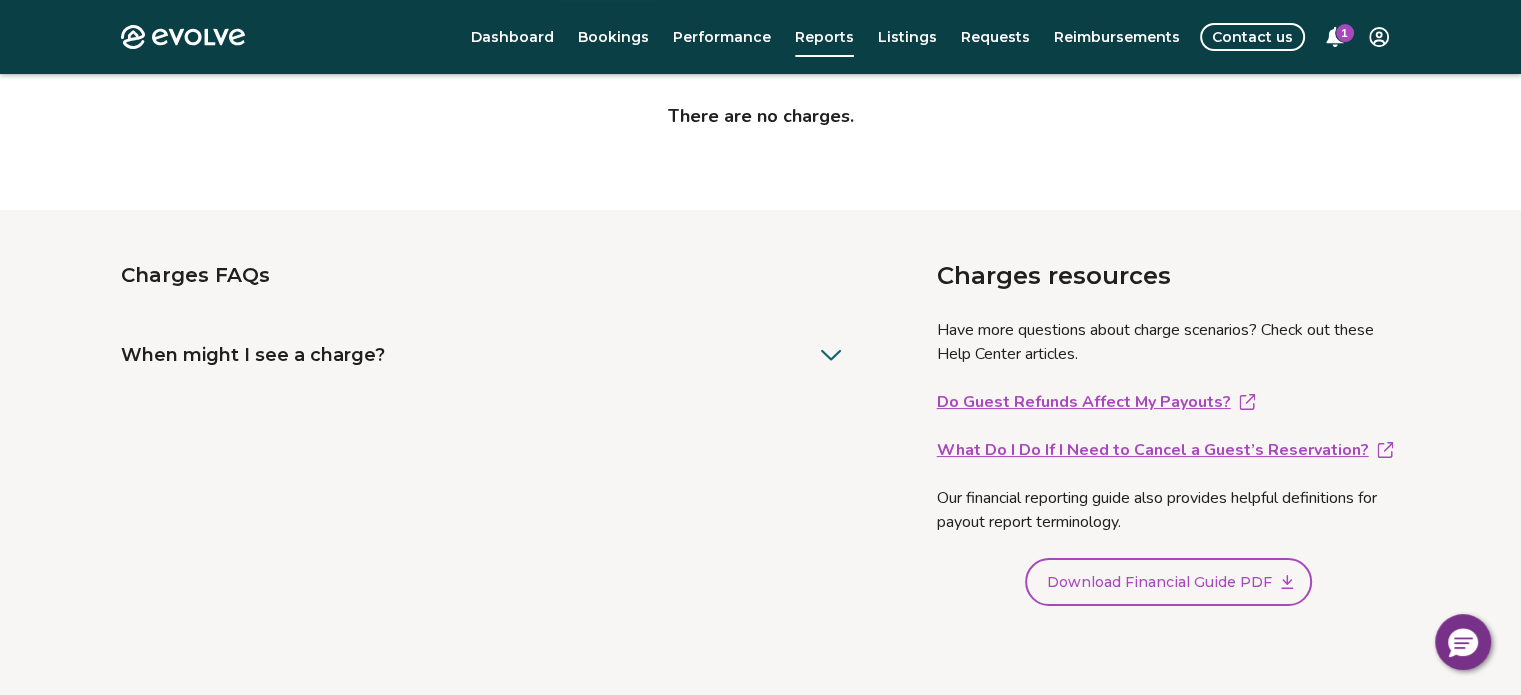 scroll, scrollTop: 200, scrollLeft: 0, axis: vertical 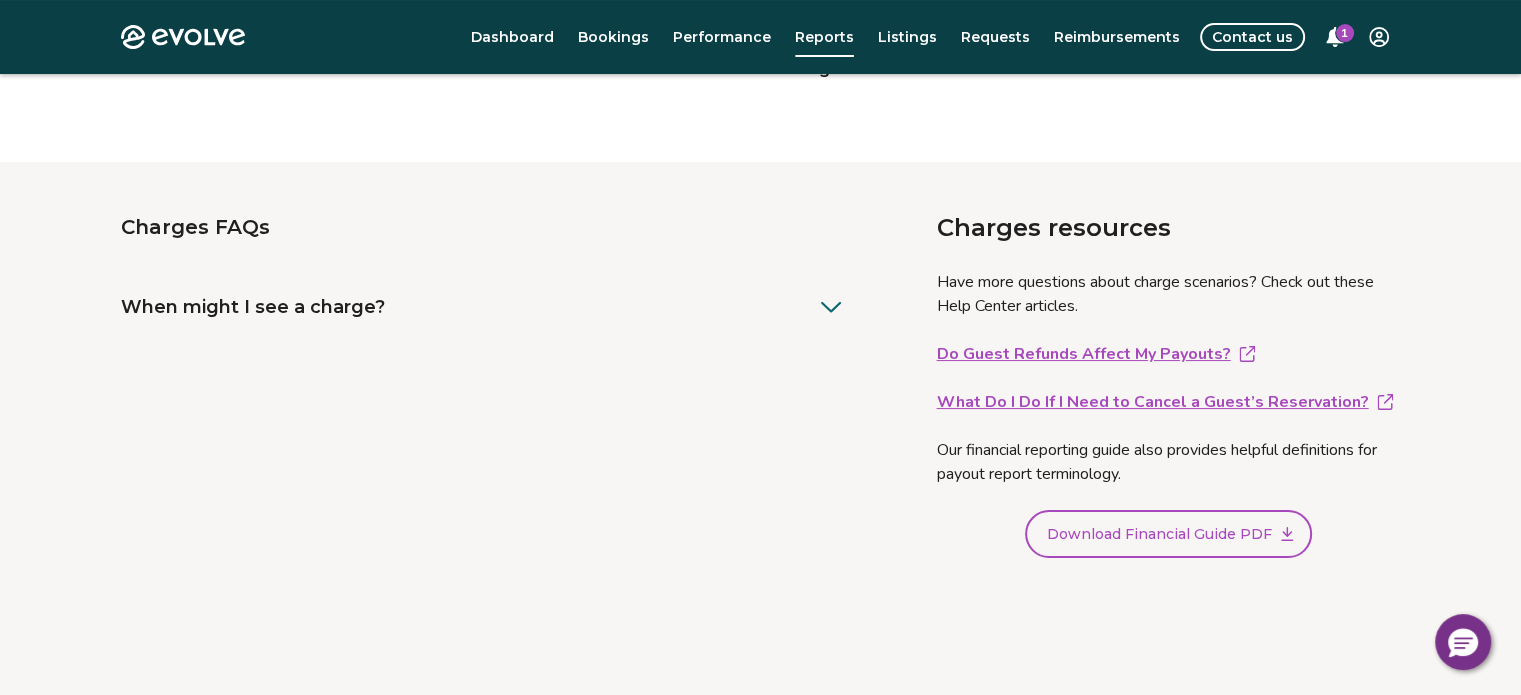 click on "Do Guest Refunds Affect My Payouts?" at bounding box center (1169, 354) 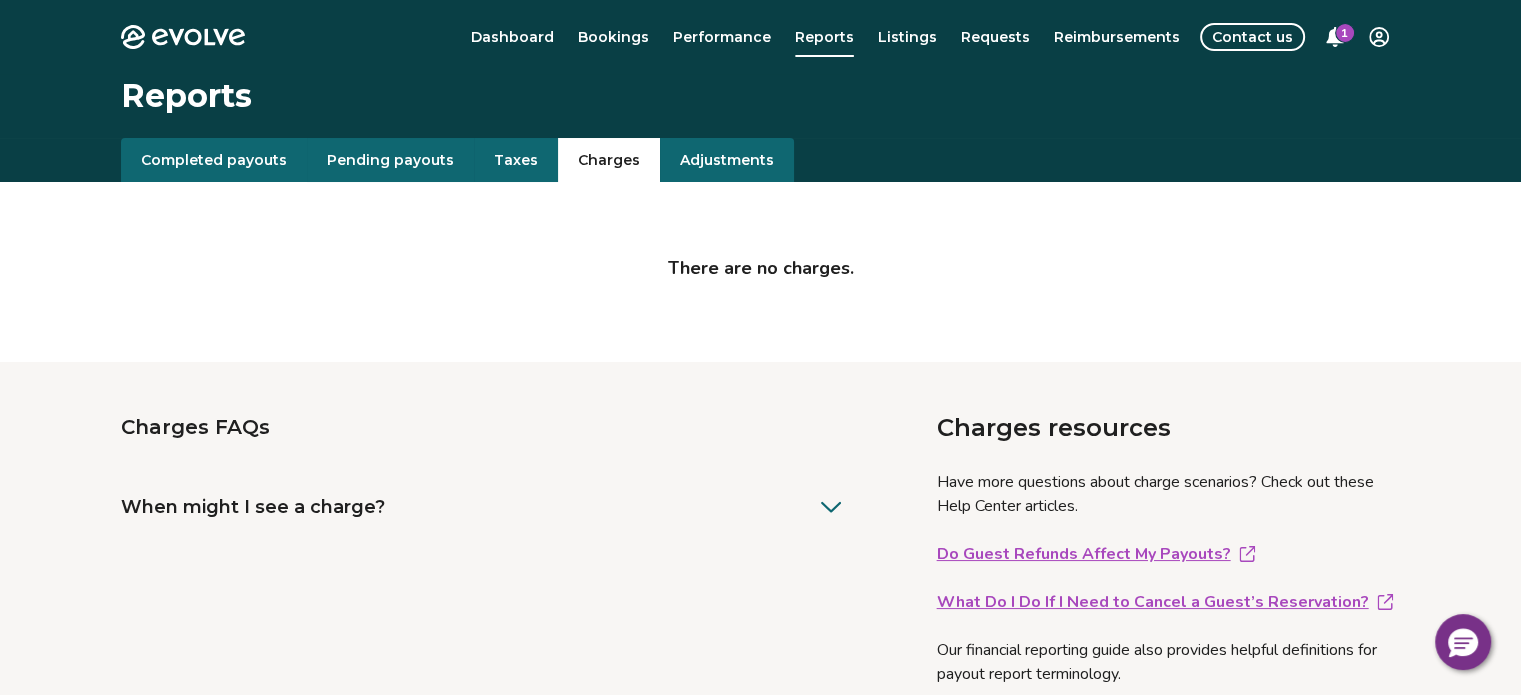 click on "Adjustments" at bounding box center [727, 160] 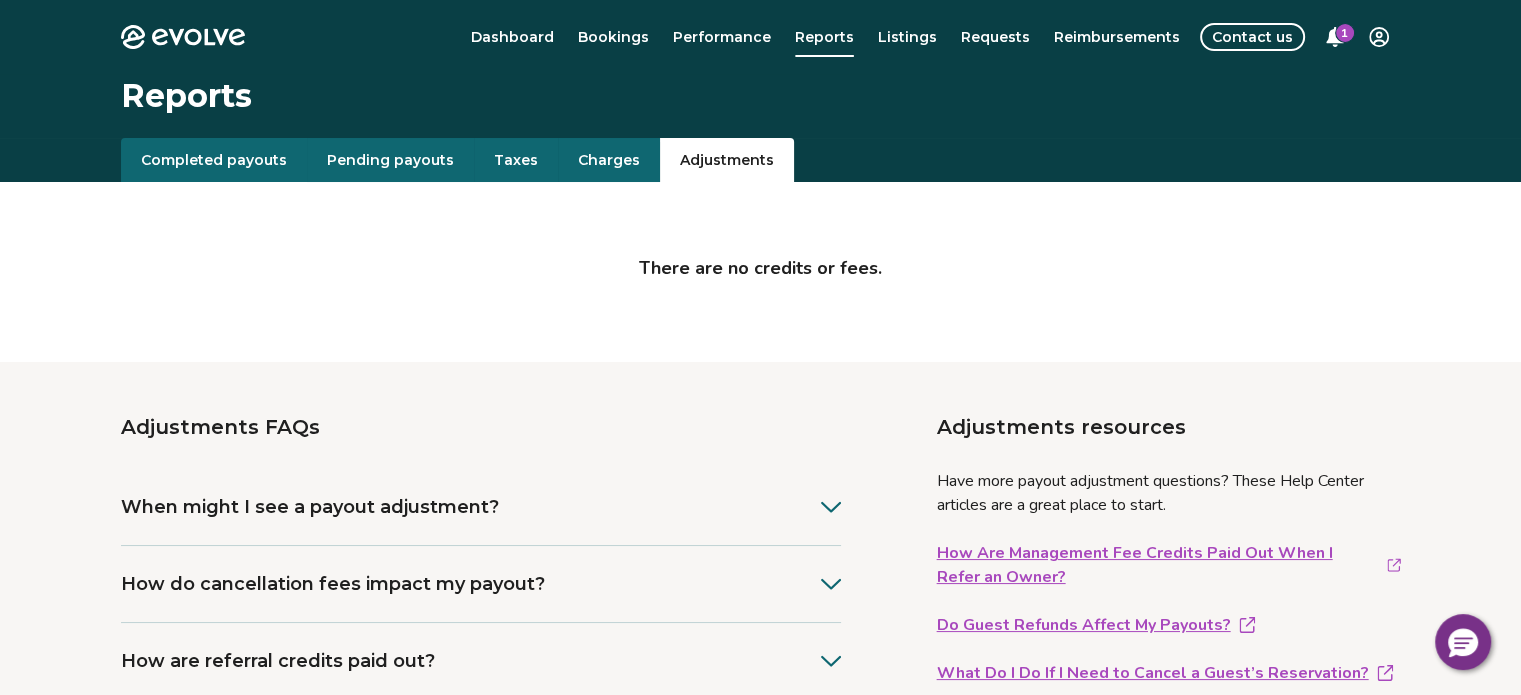 click on "Completed payouts" at bounding box center (214, 160) 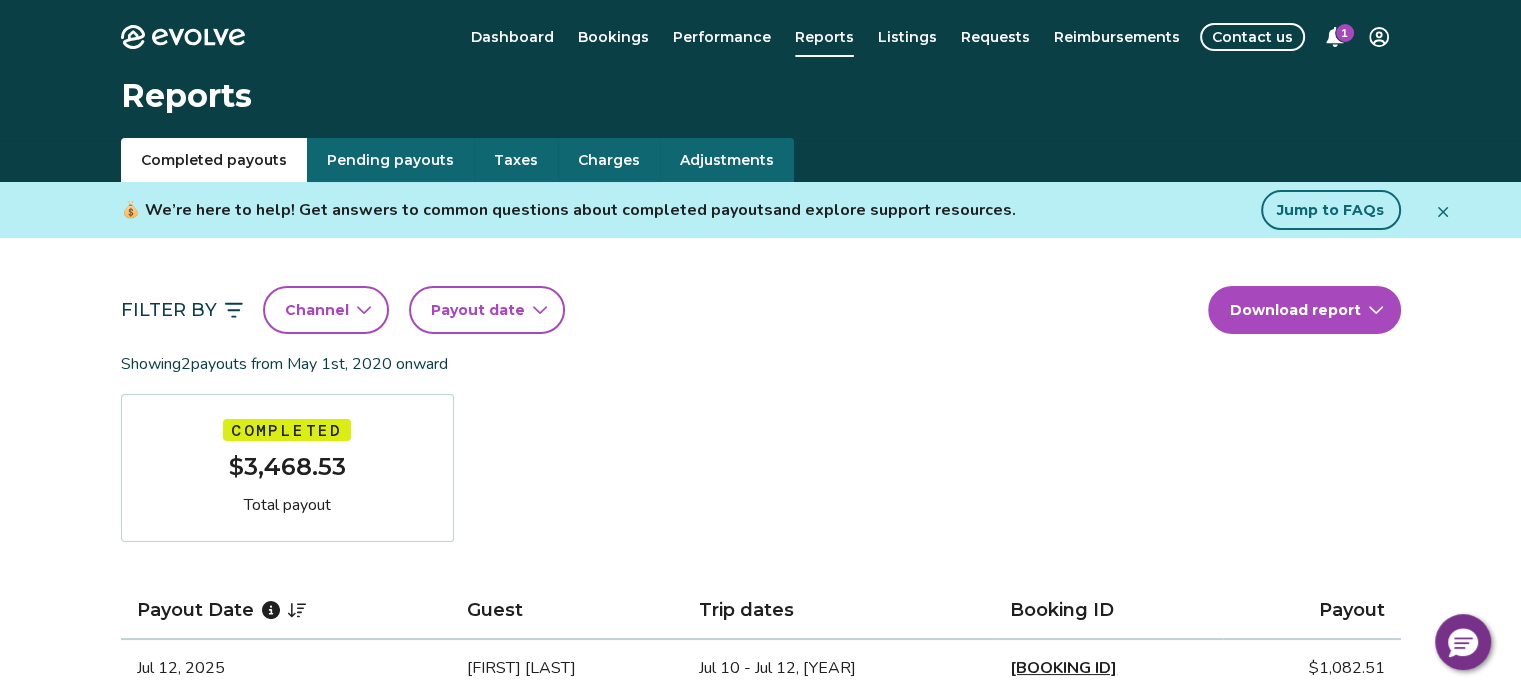 click on "Pending payouts" at bounding box center (390, 160) 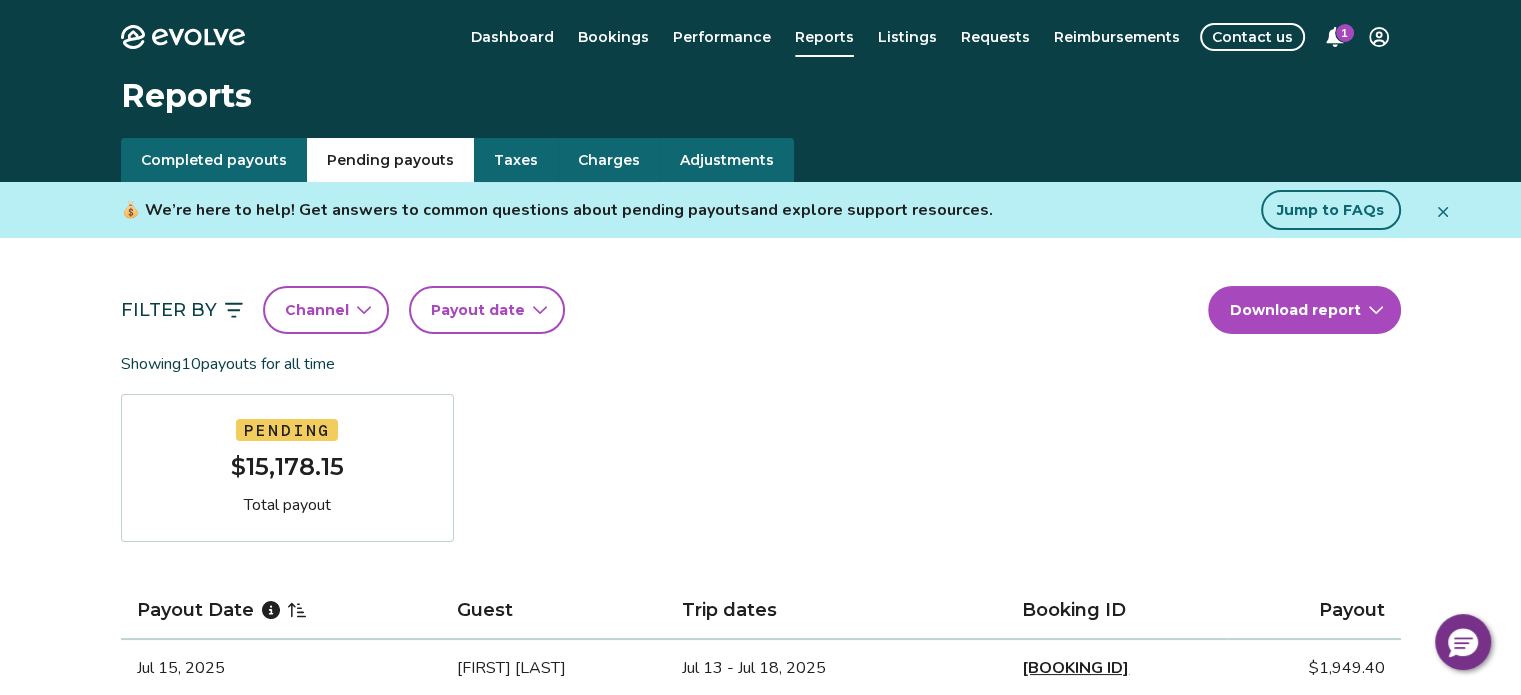 click on "Taxes" at bounding box center [516, 160] 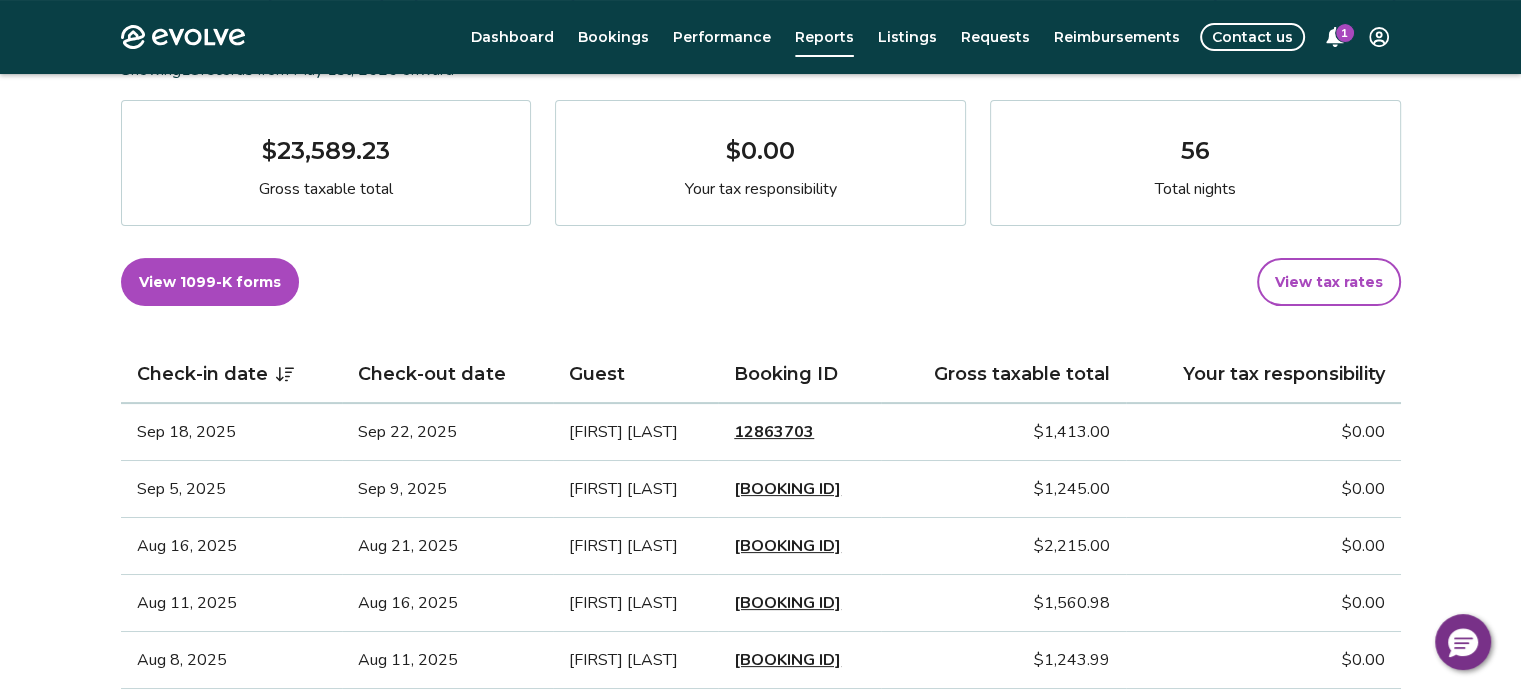 scroll, scrollTop: 0, scrollLeft: 0, axis: both 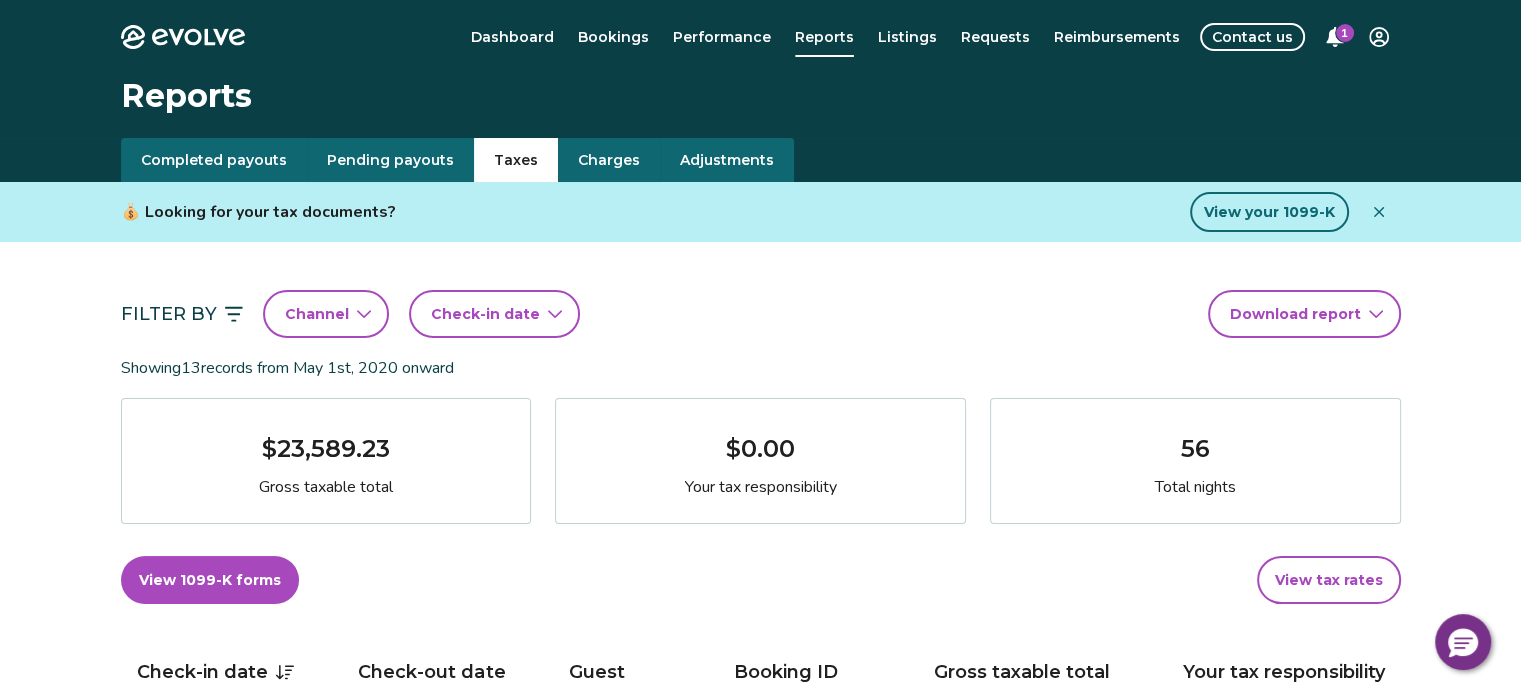 click on "Dashboard" at bounding box center [512, 37] 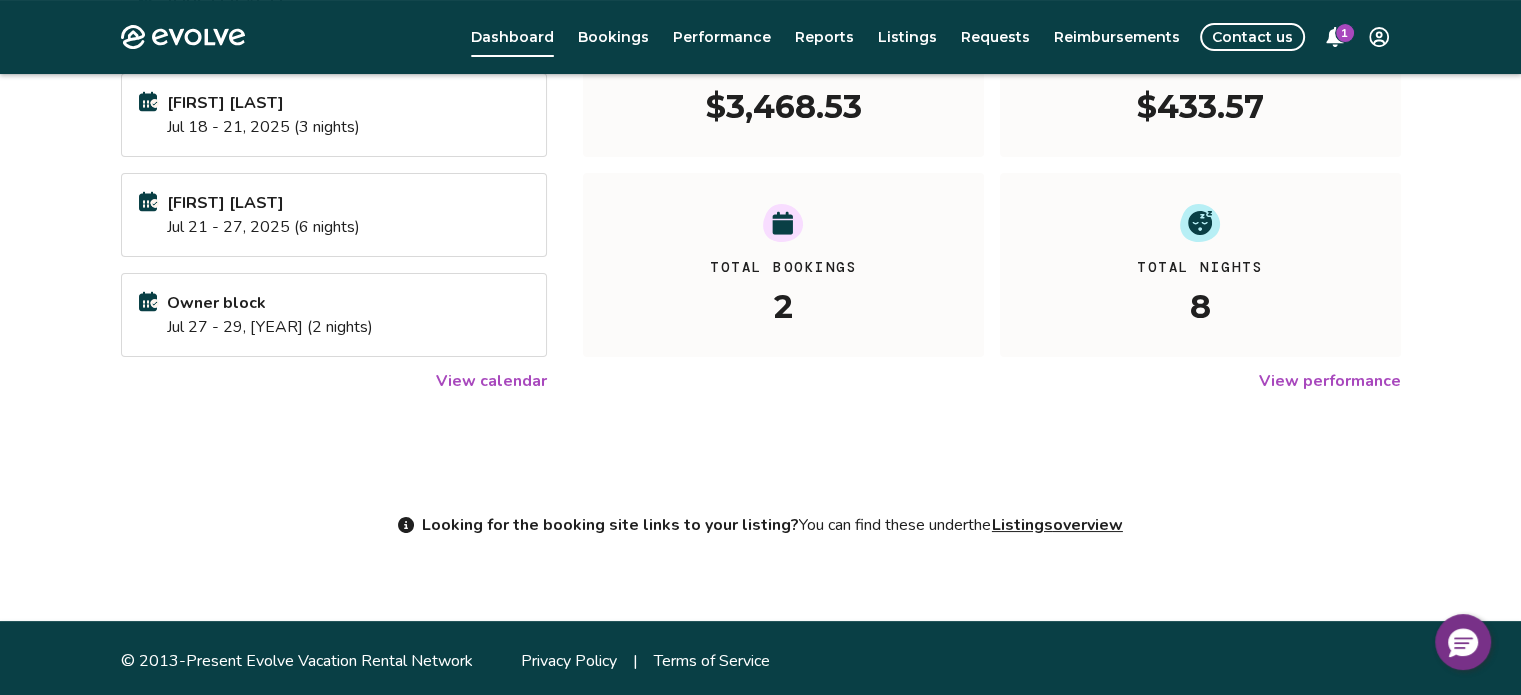 scroll, scrollTop: 339, scrollLeft: 0, axis: vertical 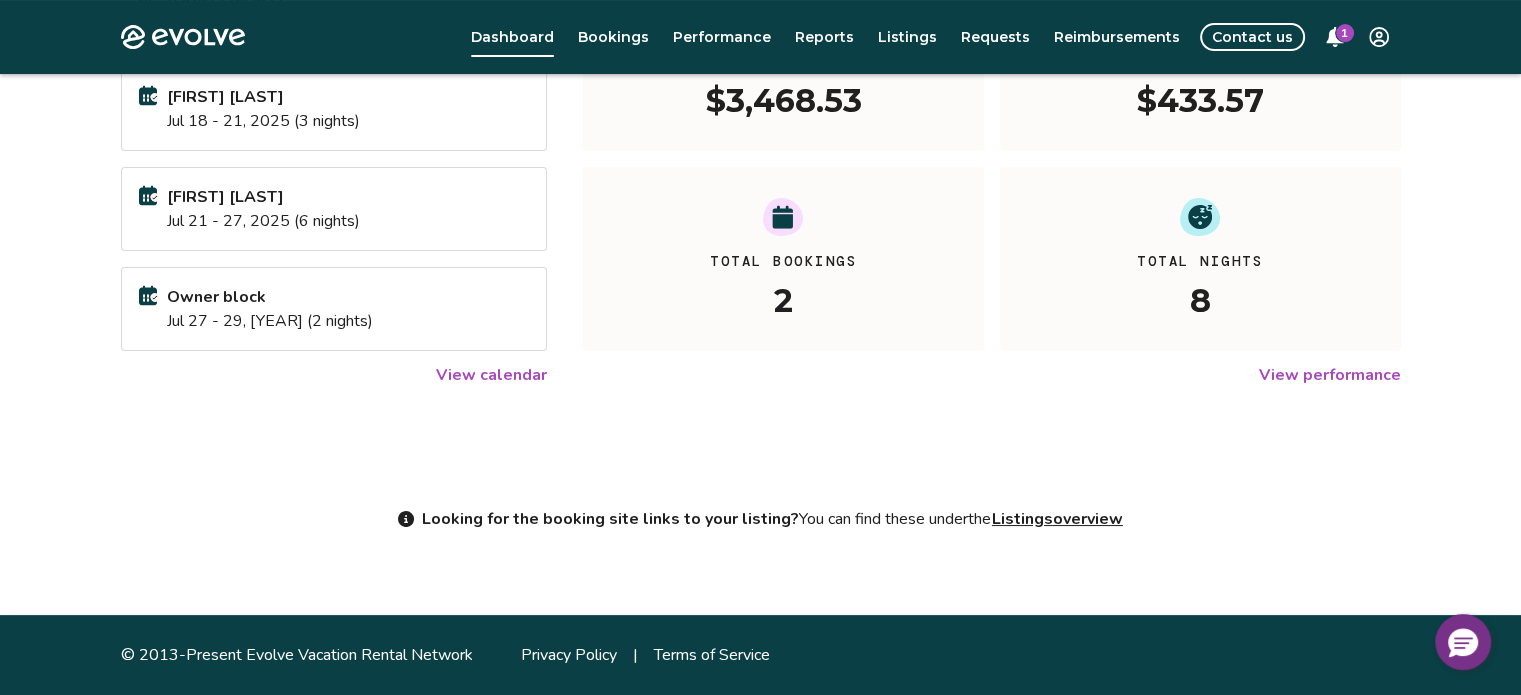 click on "View calendar" at bounding box center (491, 375) 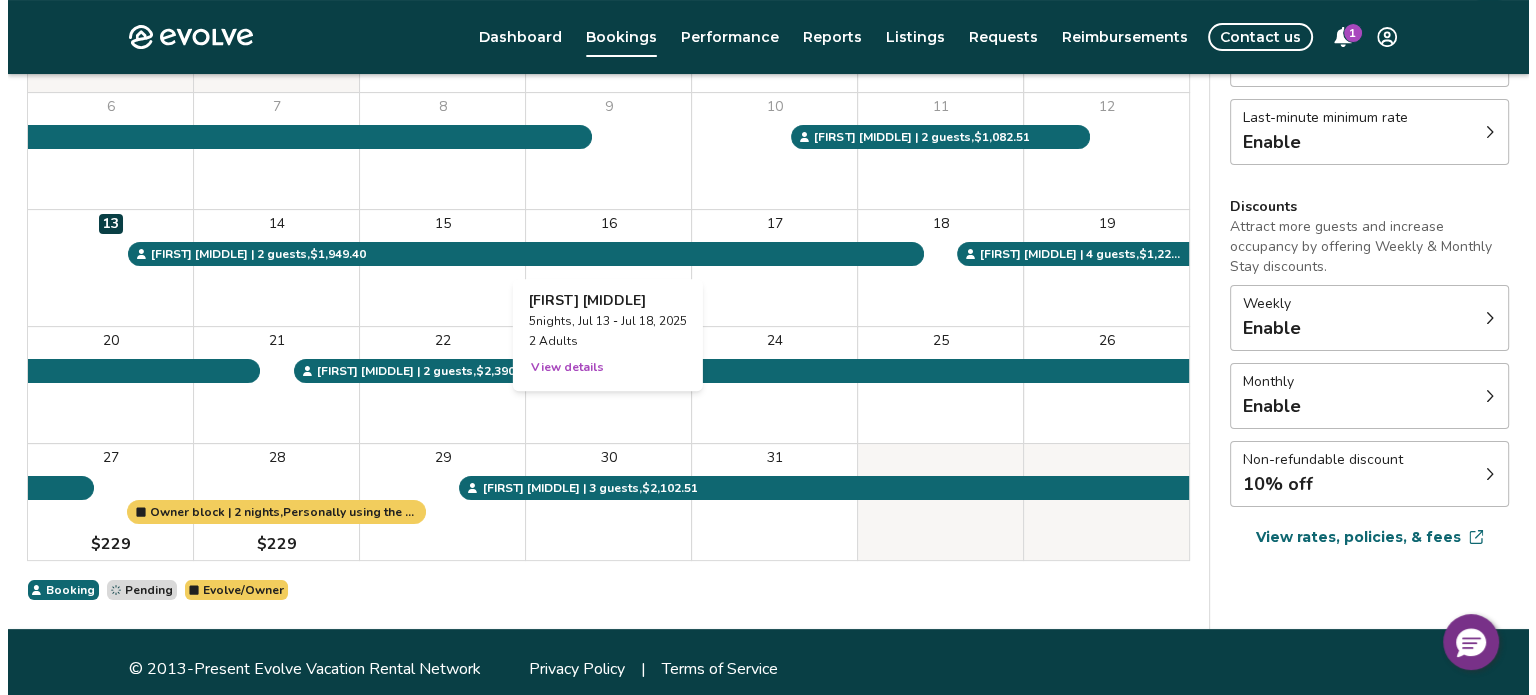 scroll, scrollTop: 339, scrollLeft: 0, axis: vertical 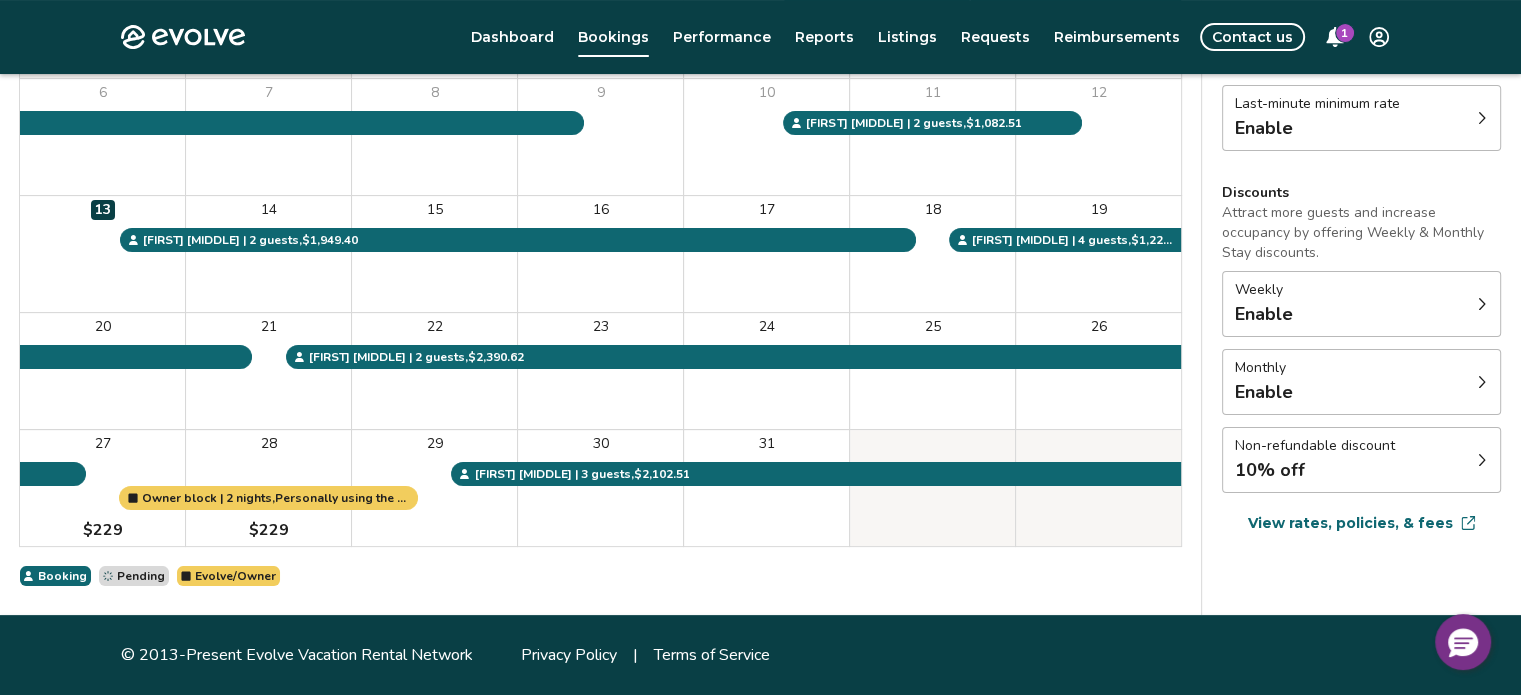 click 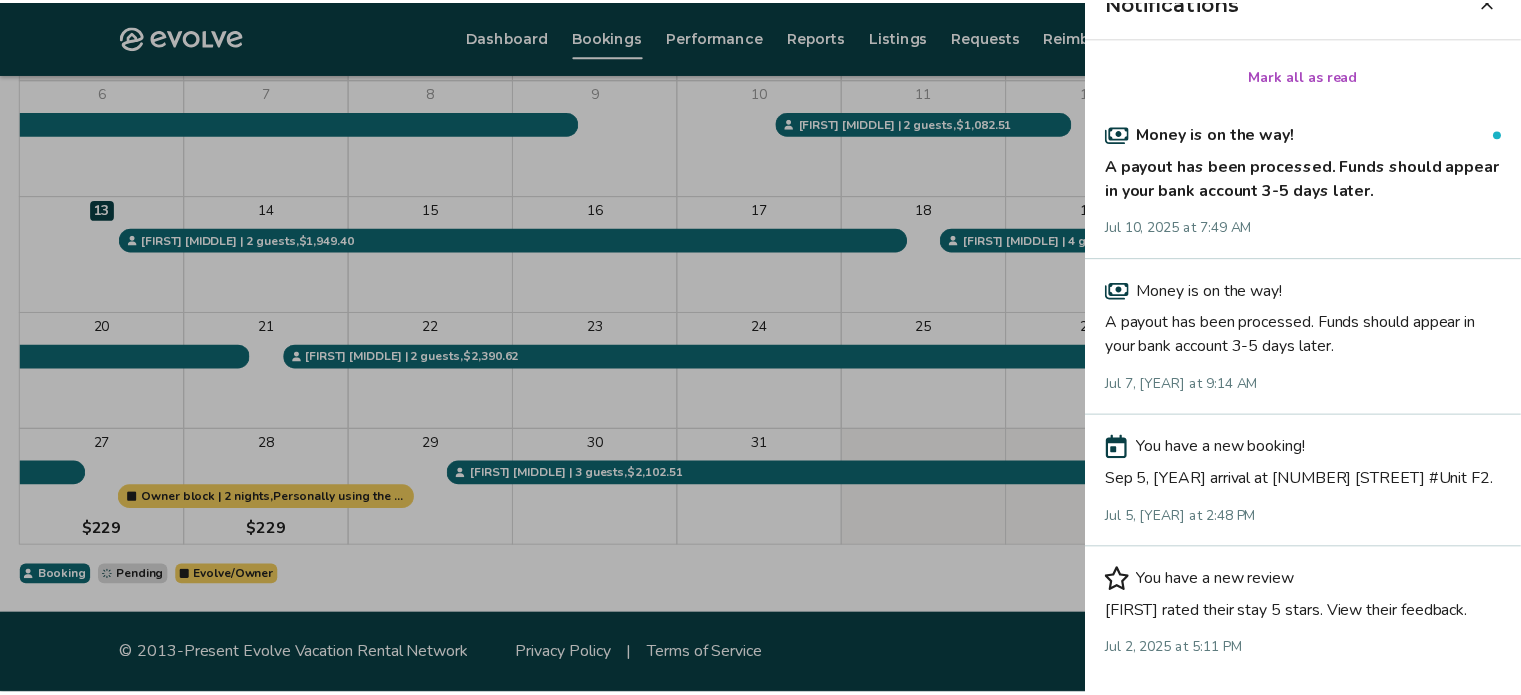 scroll, scrollTop: 62, scrollLeft: 0, axis: vertical 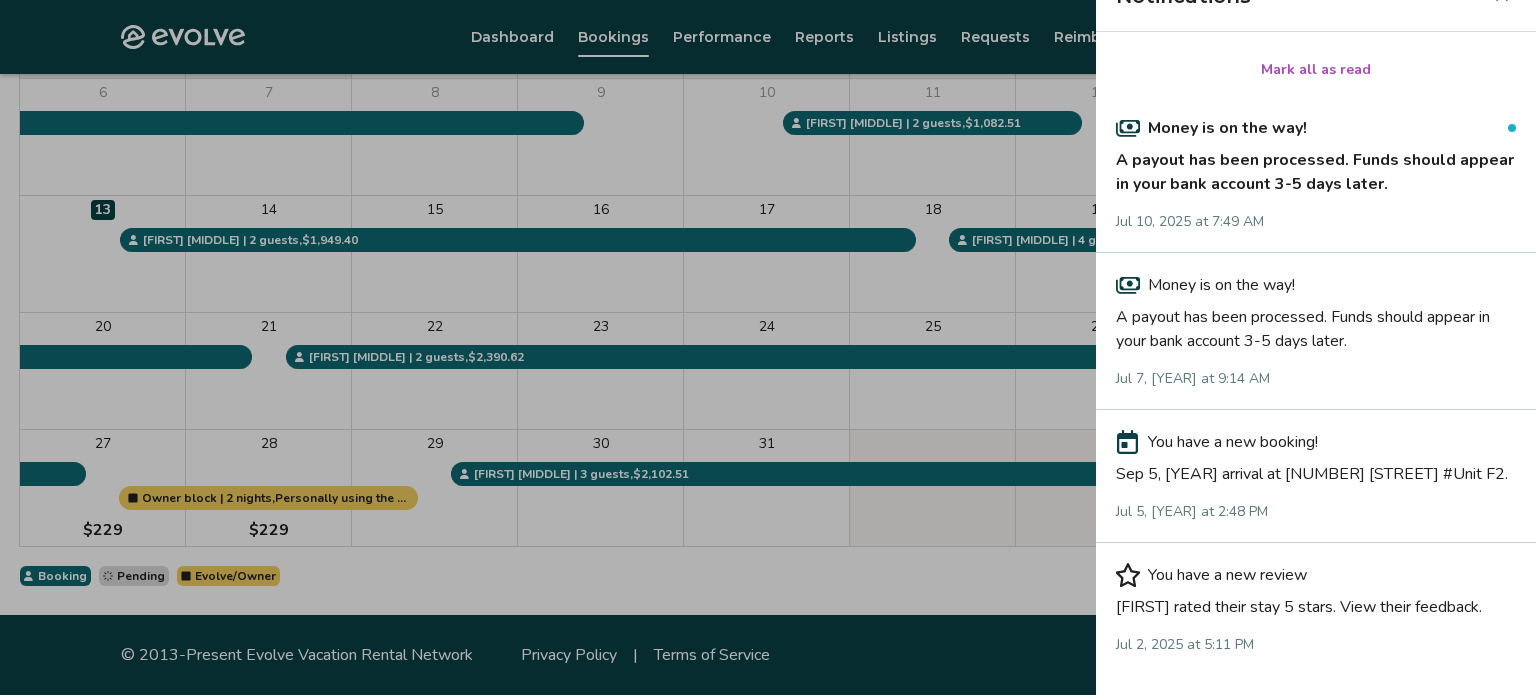 click on "You have a new review" at bounding box center (1227, 575) 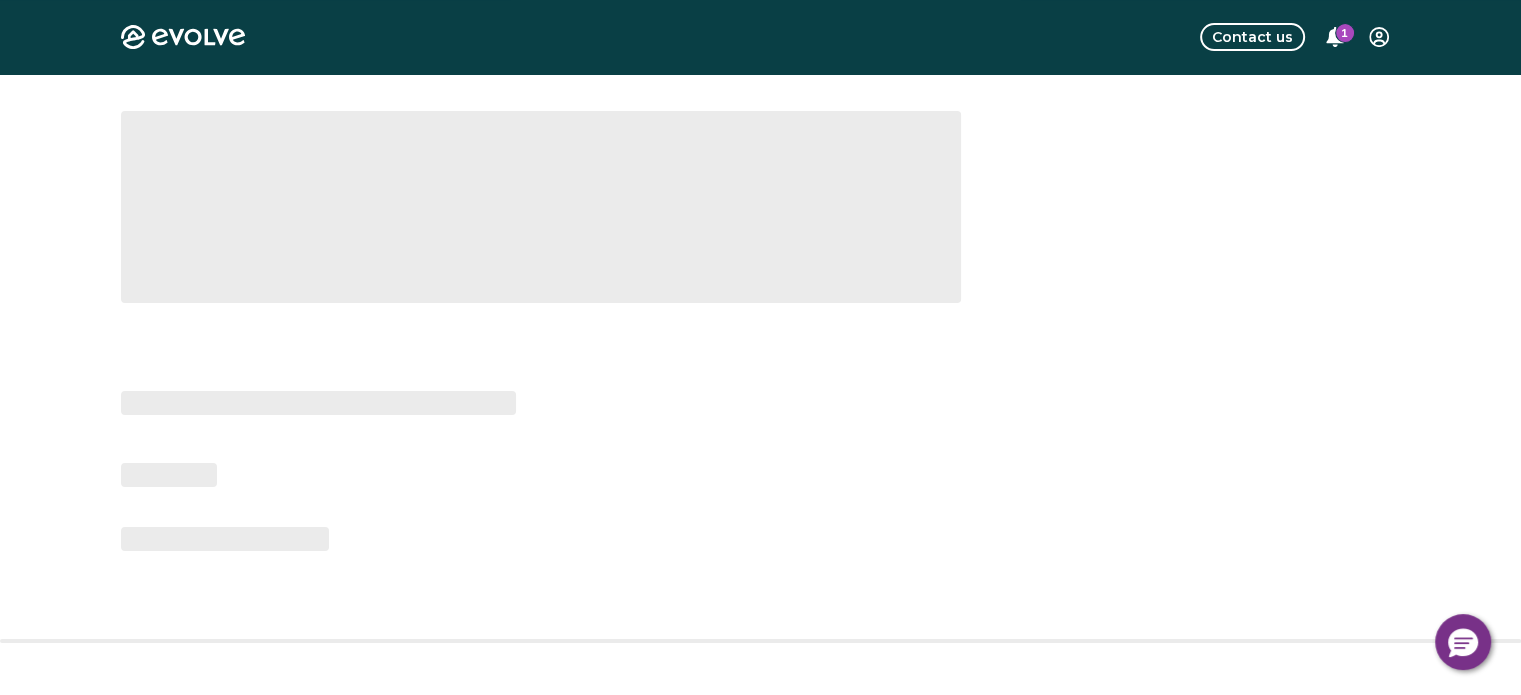 scroll, scrollTop: 0, scrollLeft: 0, axis: both 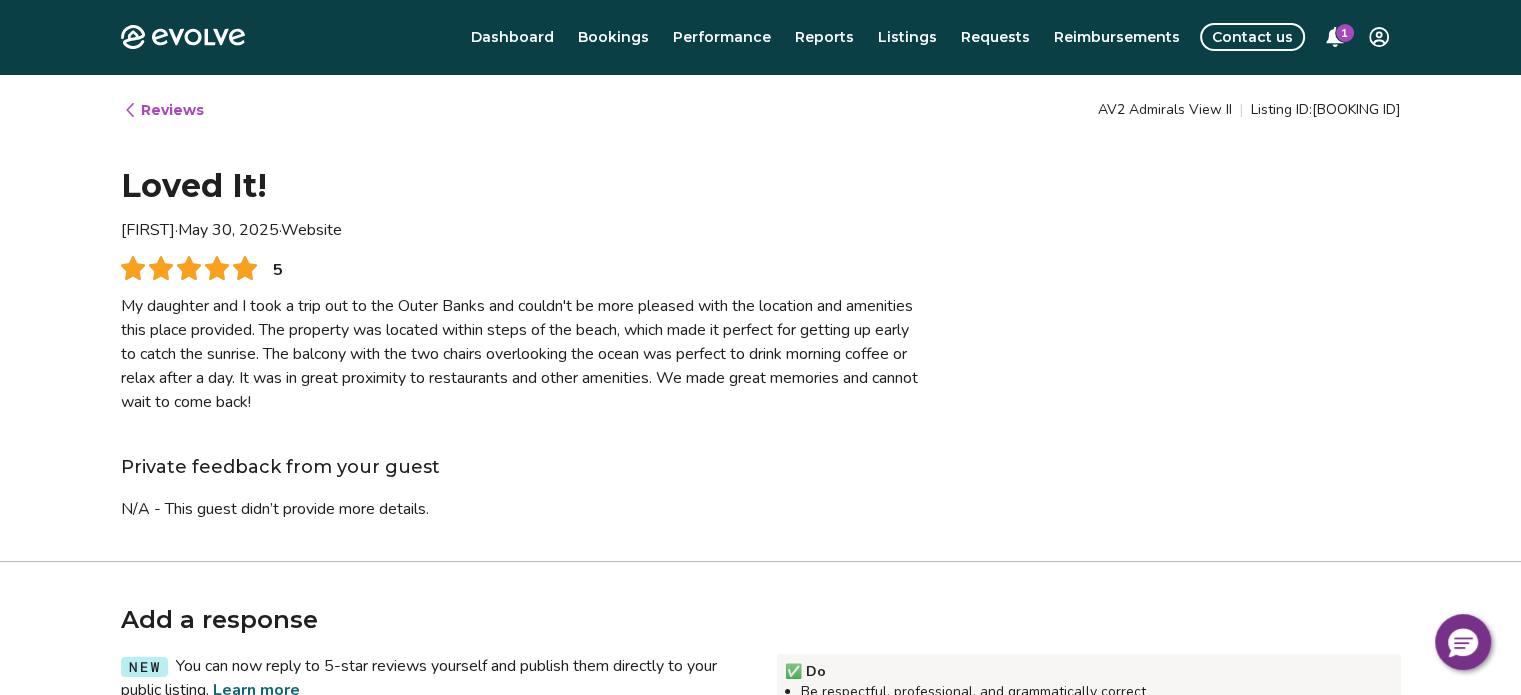 type on "*" 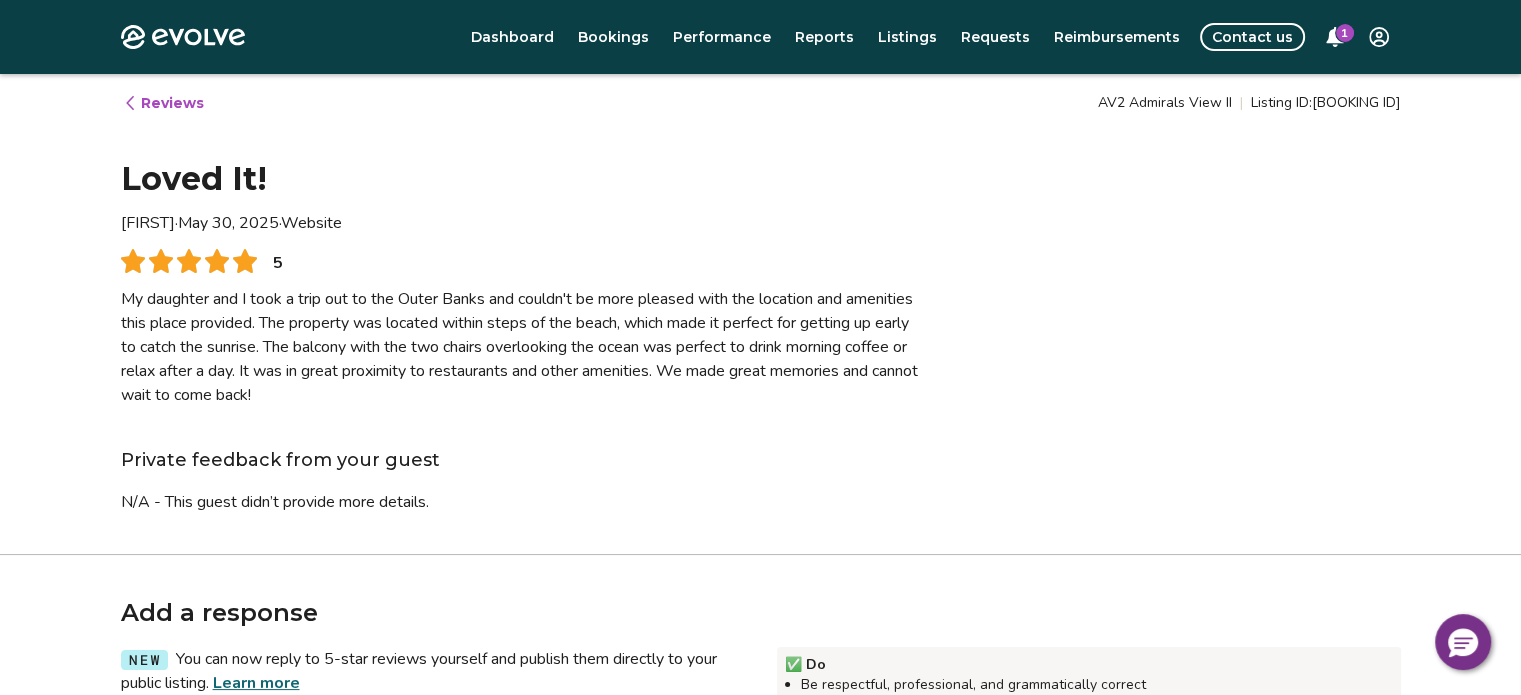 scroll, scrollTop: 0, scrollLeft: 0, axis: both 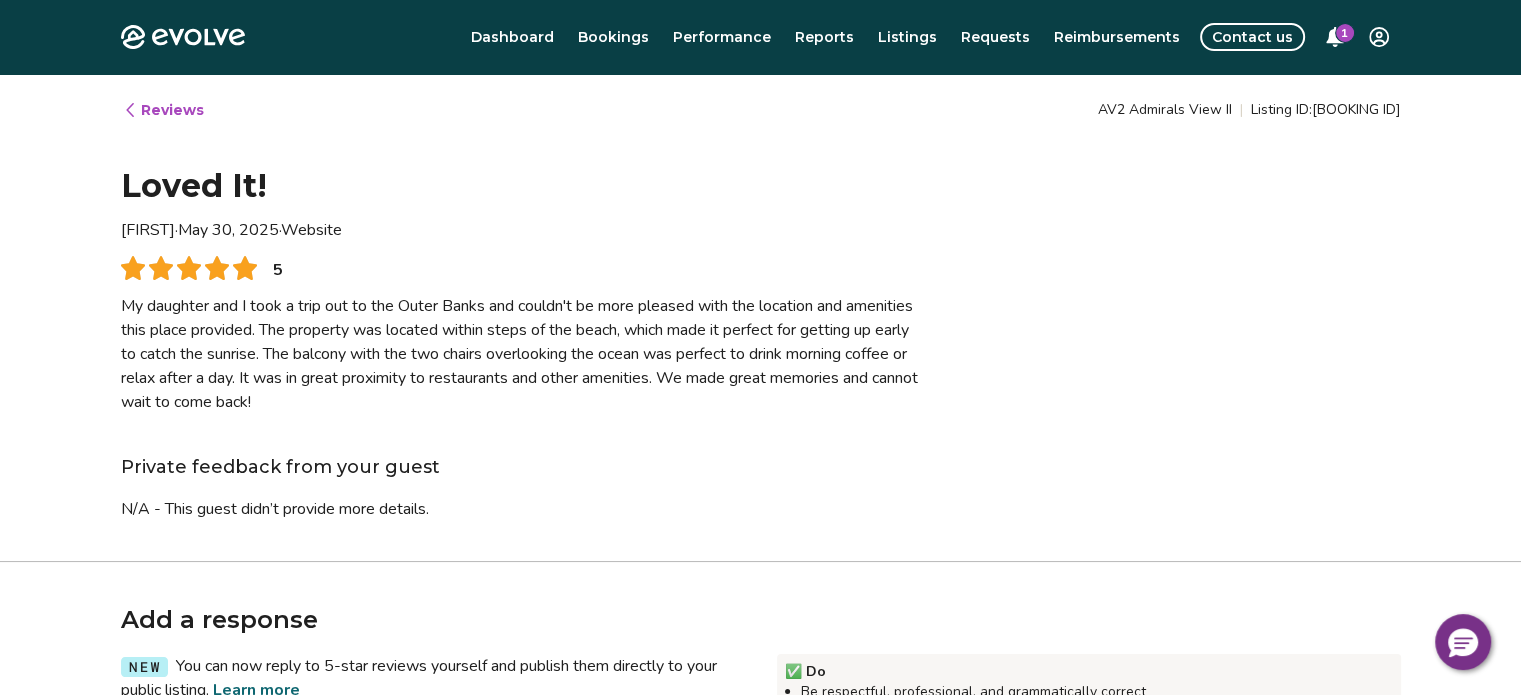 click on "Reviews" at bounding box center (163, 110) 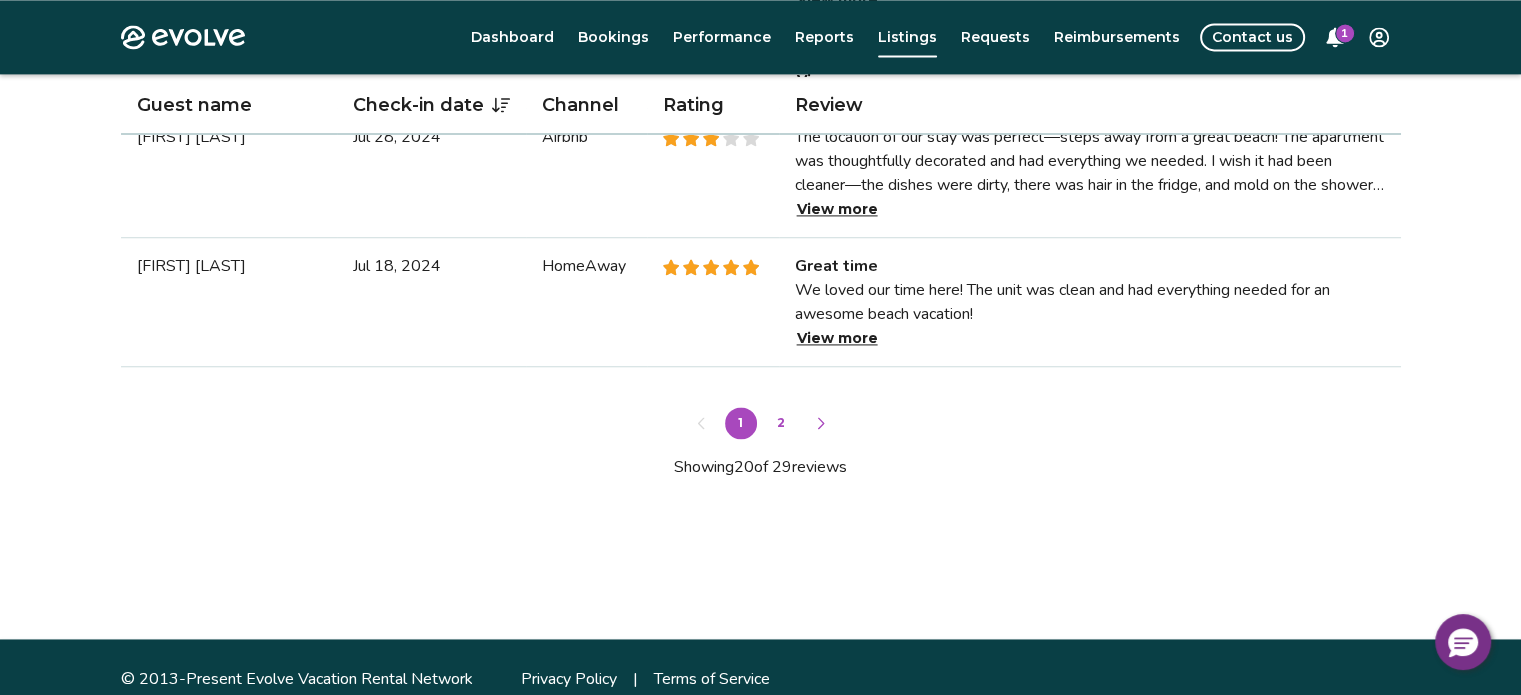 scroll, scrollTop: 2846, scrollLeft: 0, axis: vertical 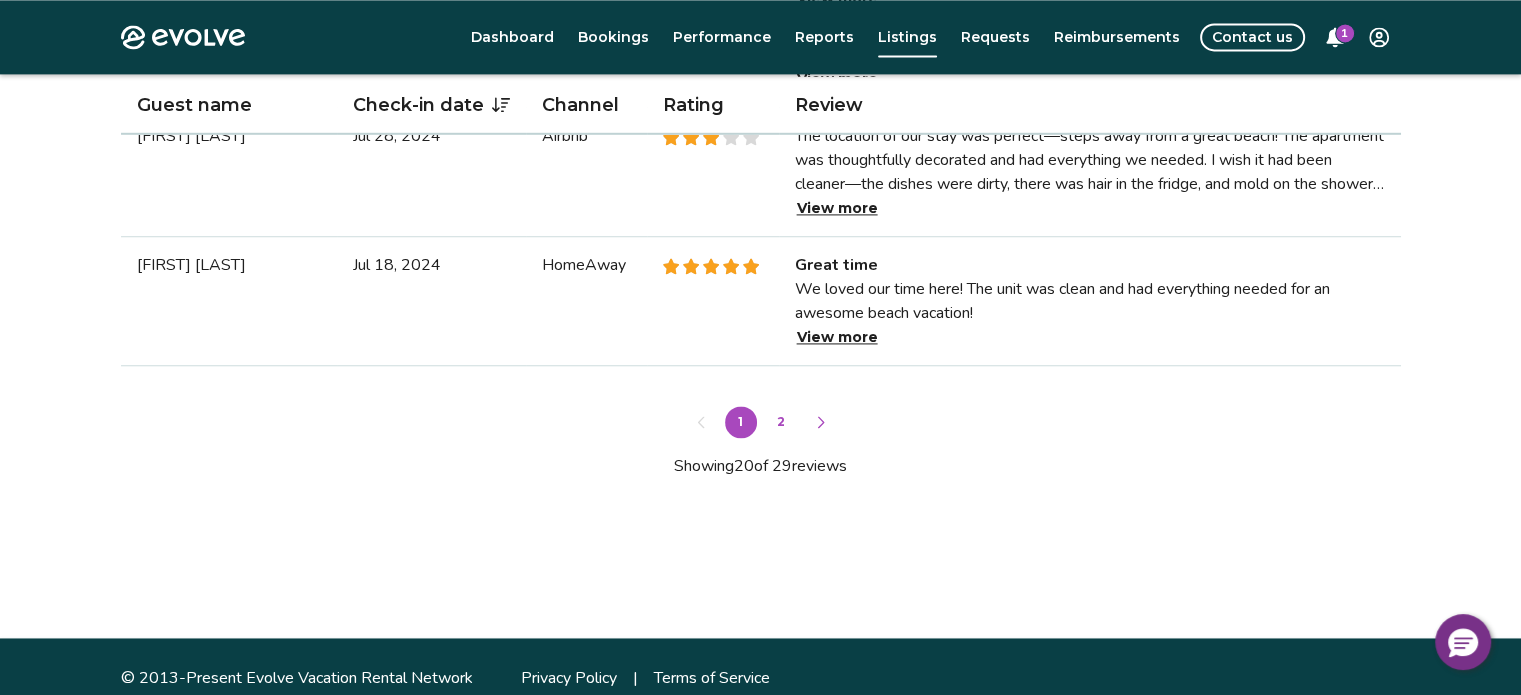 click at bounding box center (821, 422) 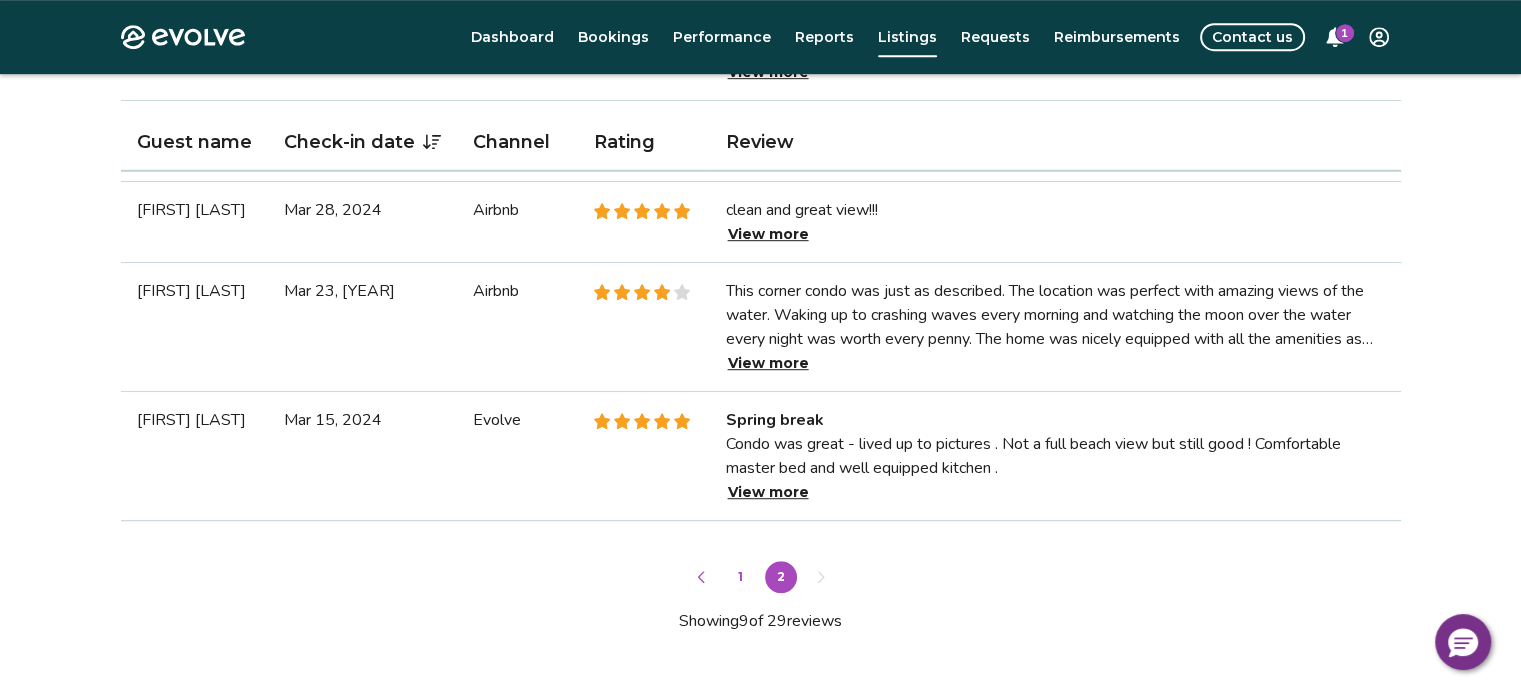 scroll, scrollTop: 1200, scrollLeft: 0, axis: vertical 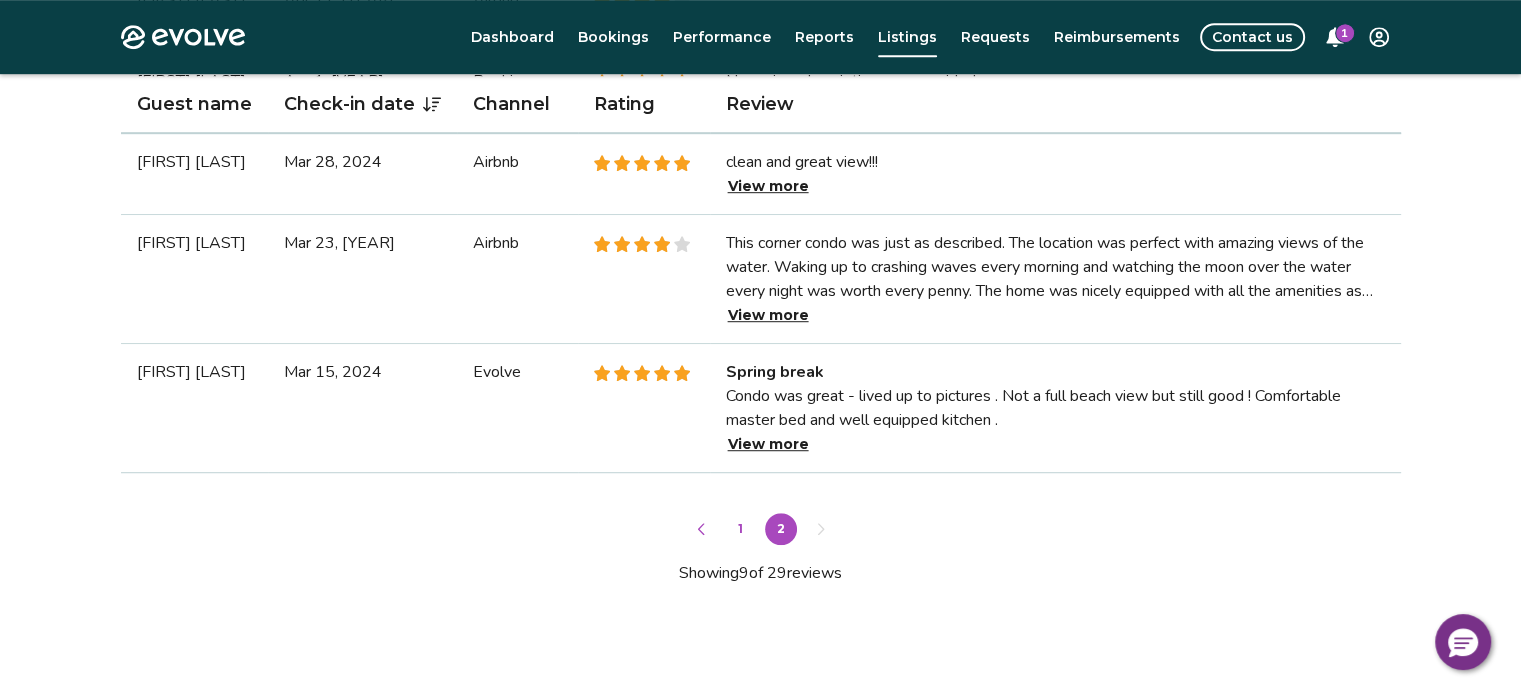 click on "1 2" at bounding box center [761, 529] 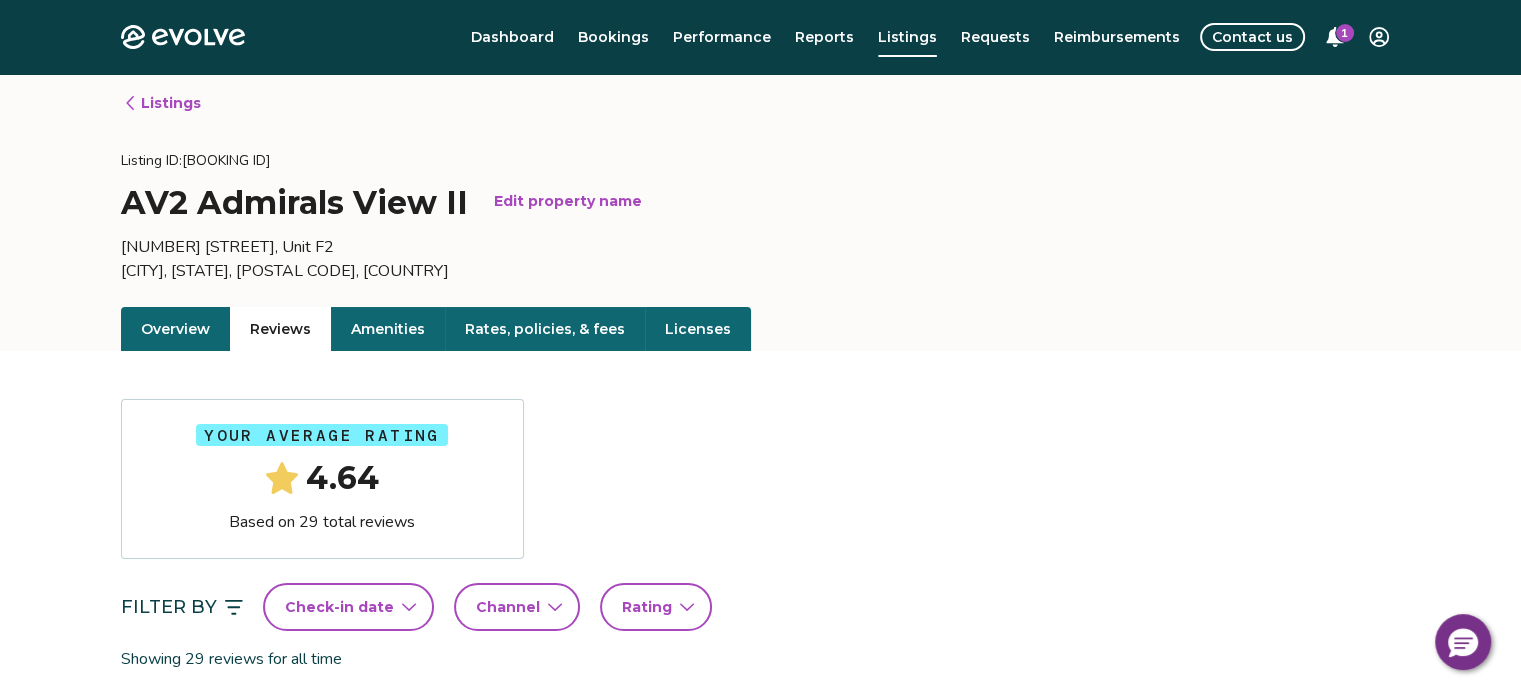 scroll, scrollTop: 0, scrollLeft: 0, axis: both 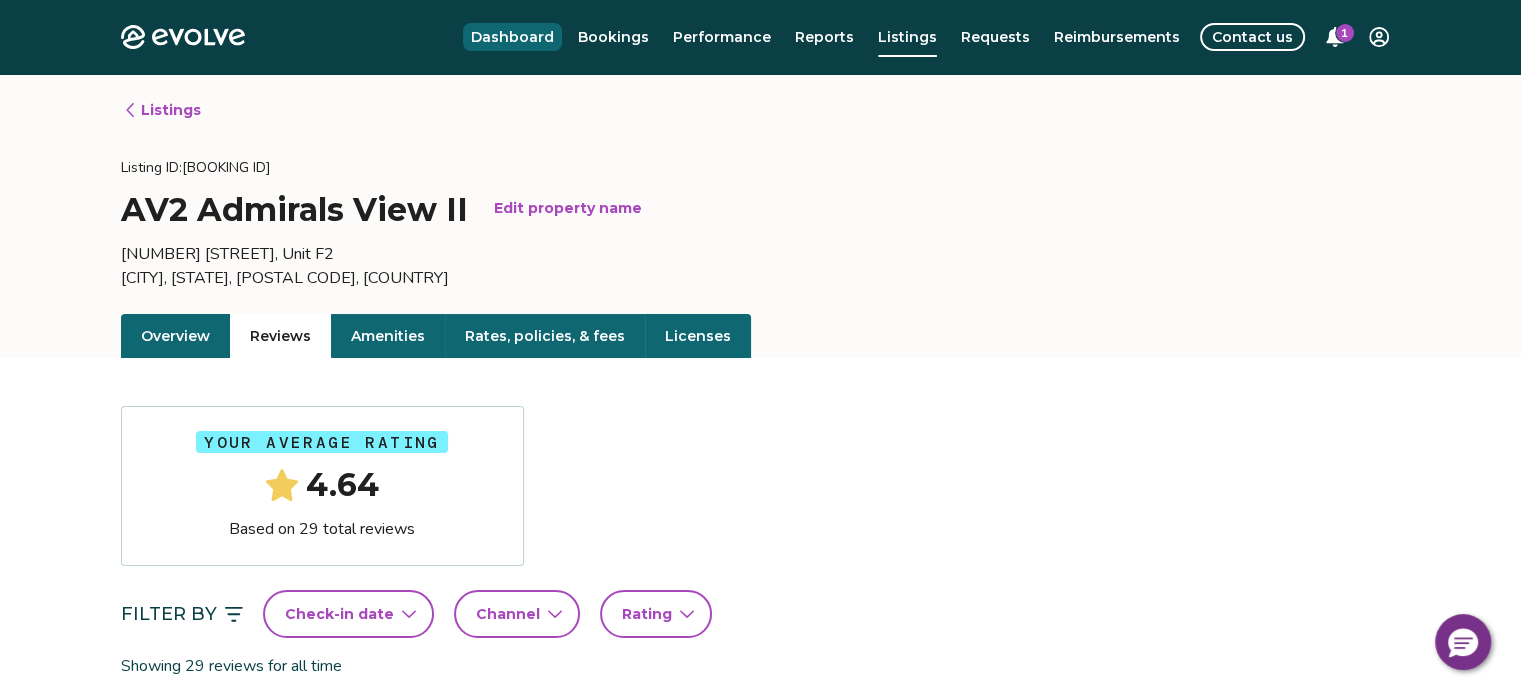 click on "Dashboard" at bounding box center [512, 37] 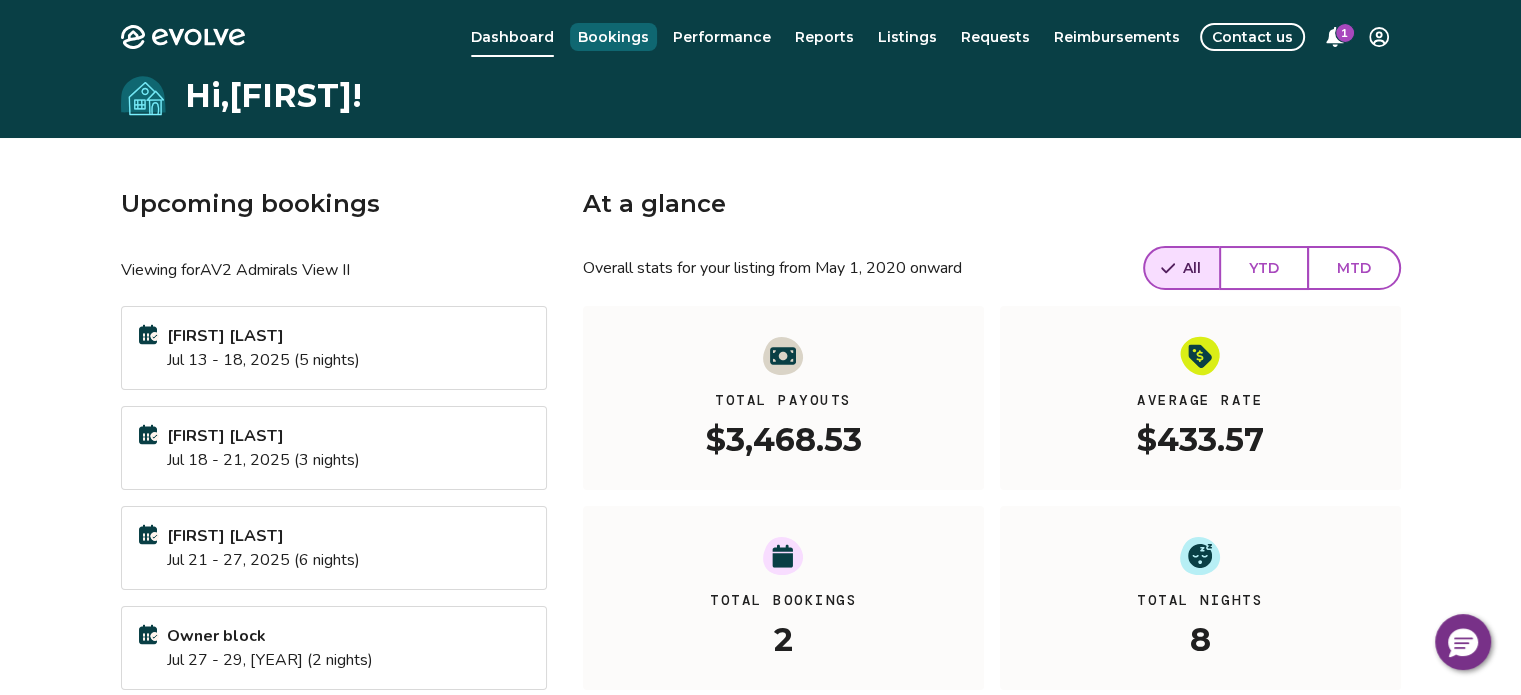 click on "Bookings" at bounding box center [613, 37] 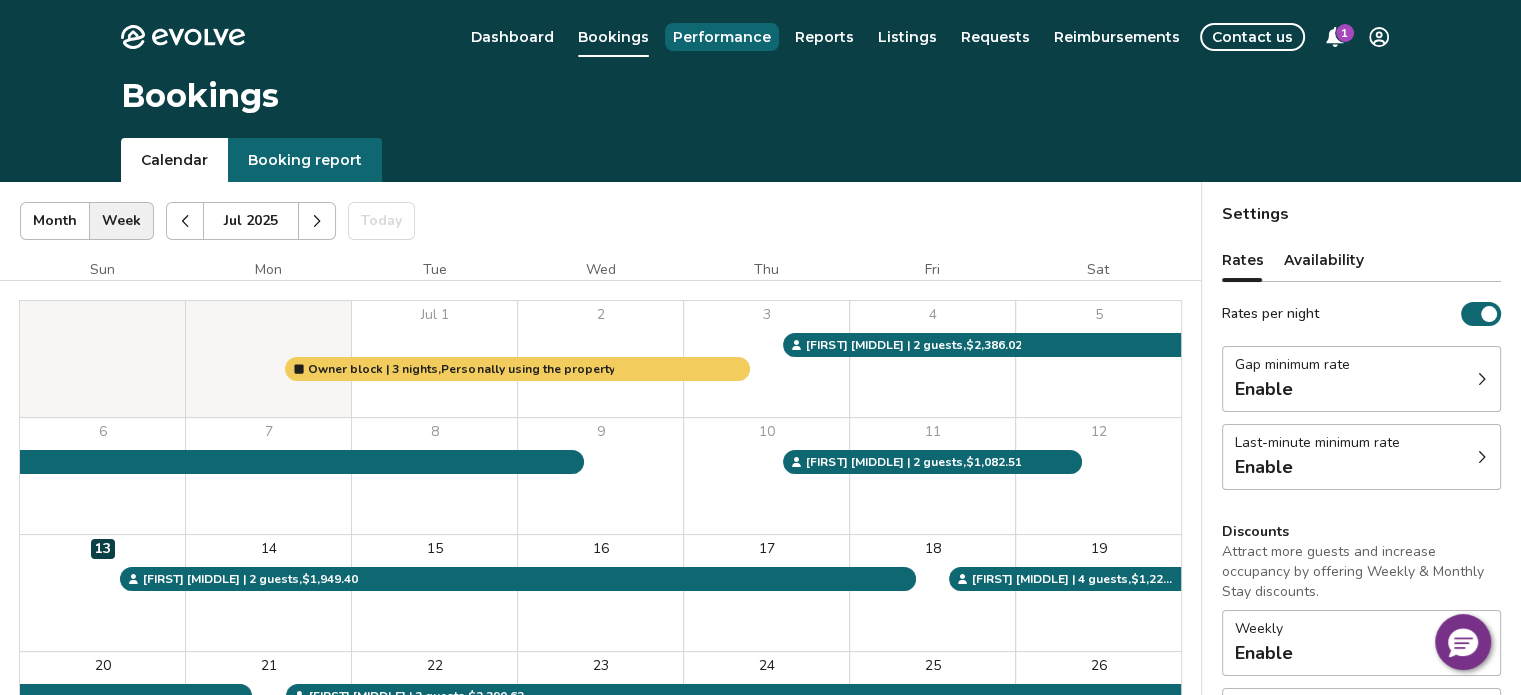 click on "Performance" at bounding box center [722, 37] 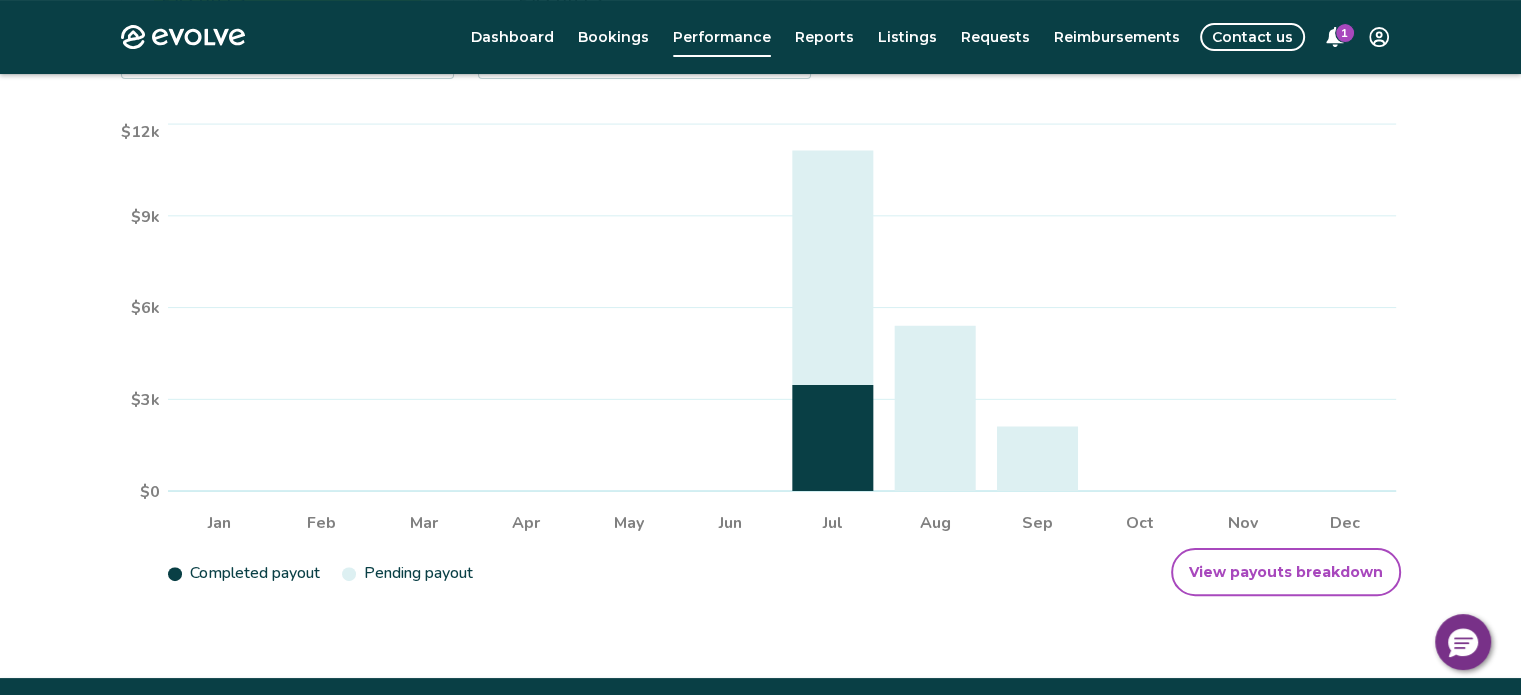 scroll, scrollTop: 400, scrollLeft: 0, axis: vertical 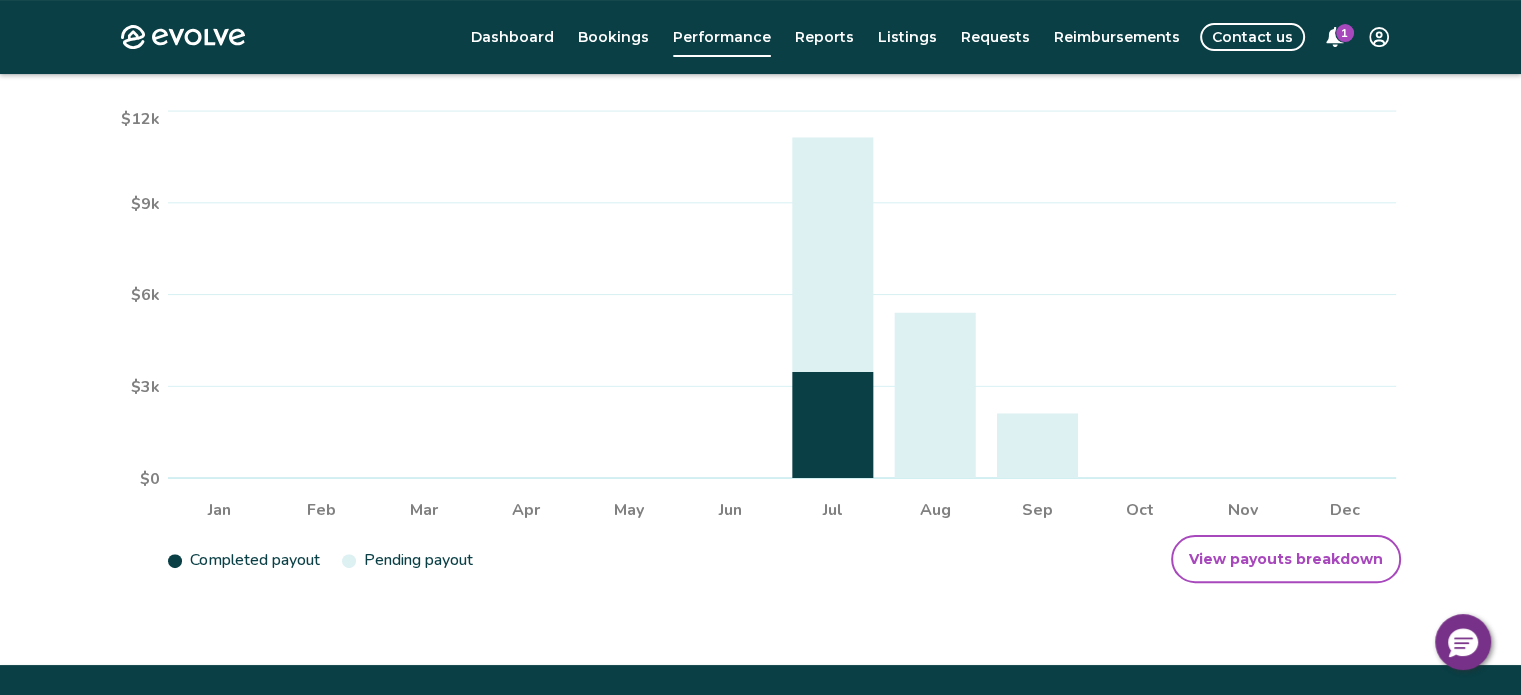 click on "View payouts breakdown" at bounding box center (1286, 559) 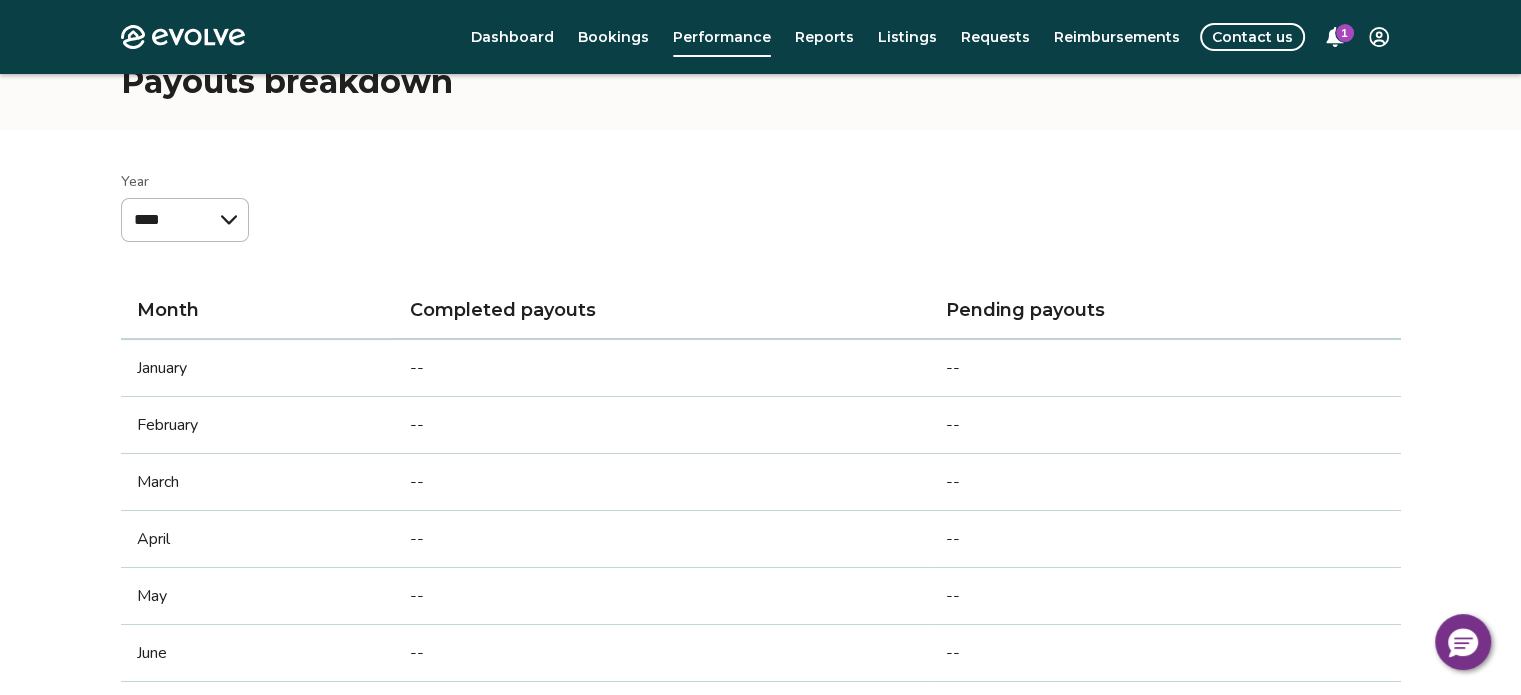 scroll, scrollTop: 0, scrollLeft: 0, axis: both 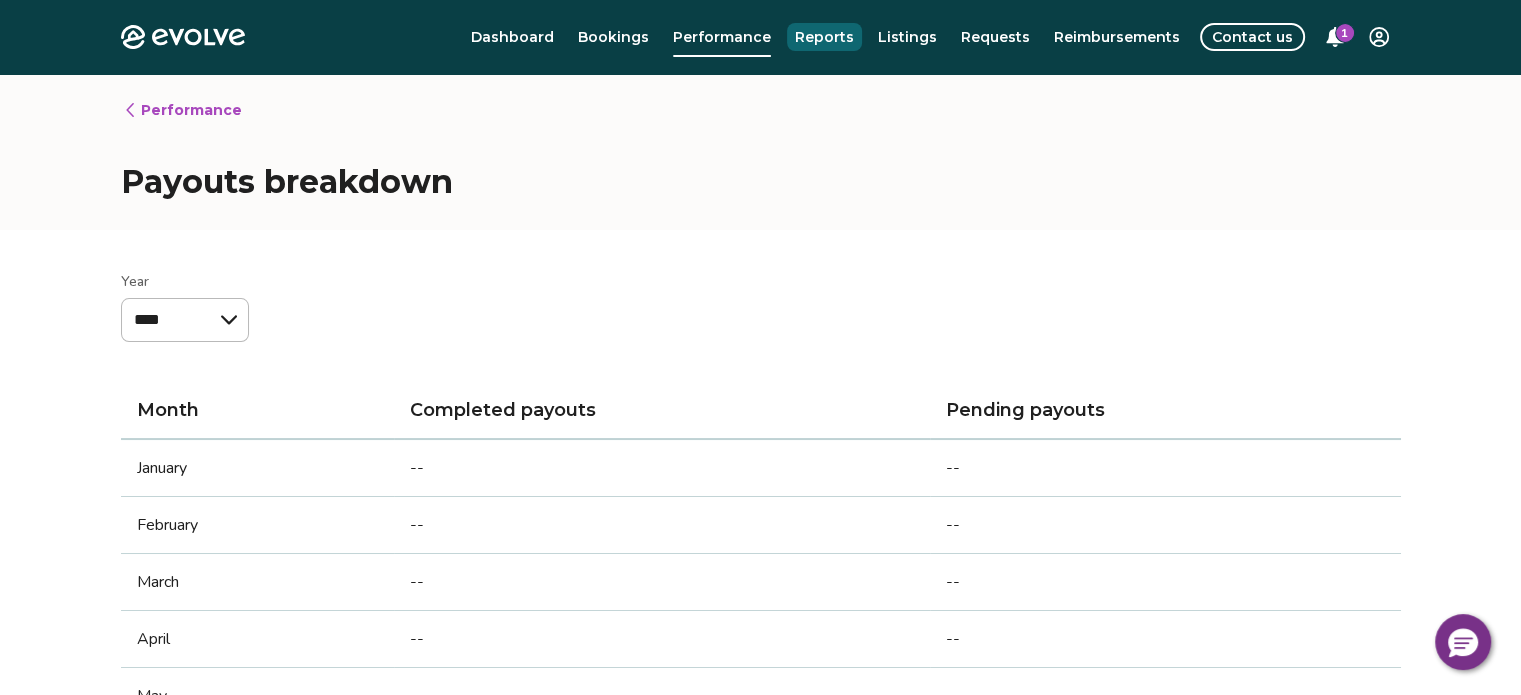 click on "Reports" at bounding box center (824, 37) 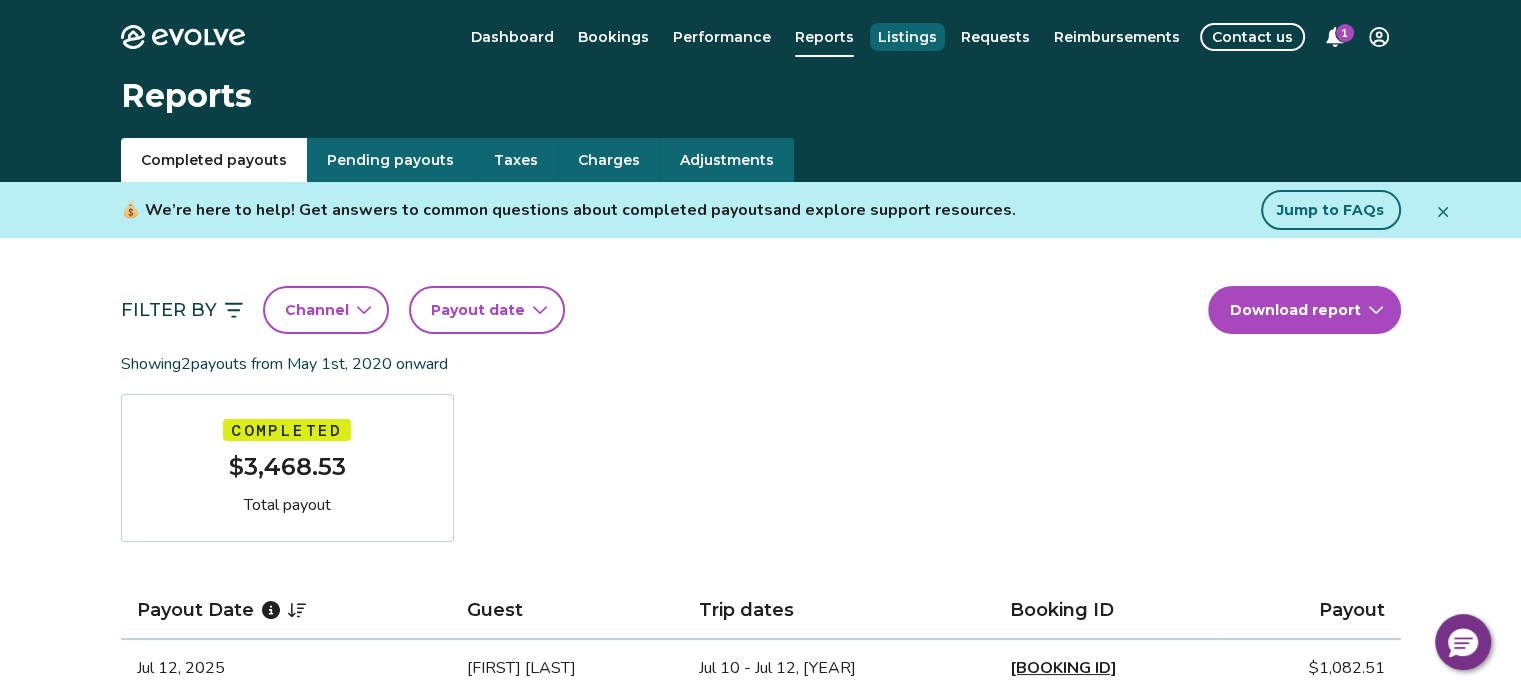 click on "Listings" at bounding box center [907, 37] 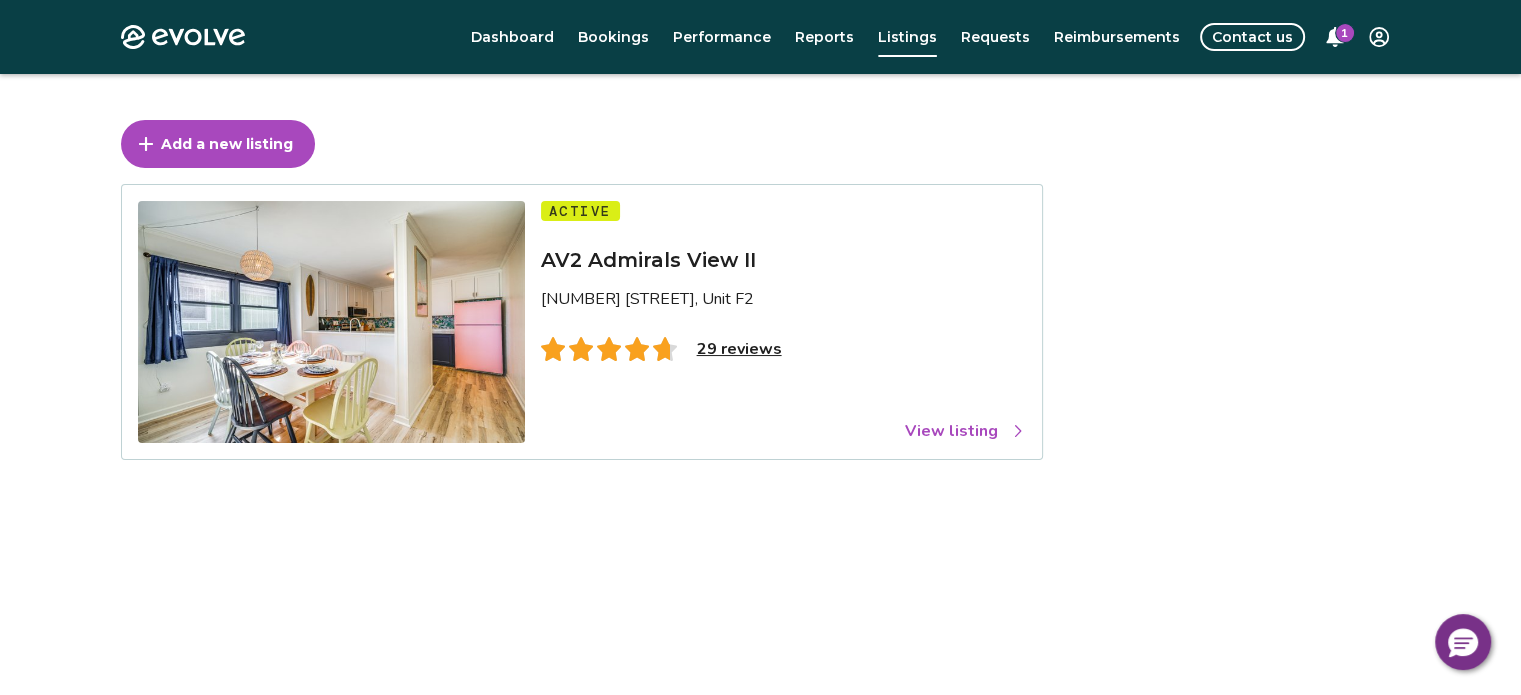 scroll, scrollTop: 0, scrollLeft: 0, axis: both 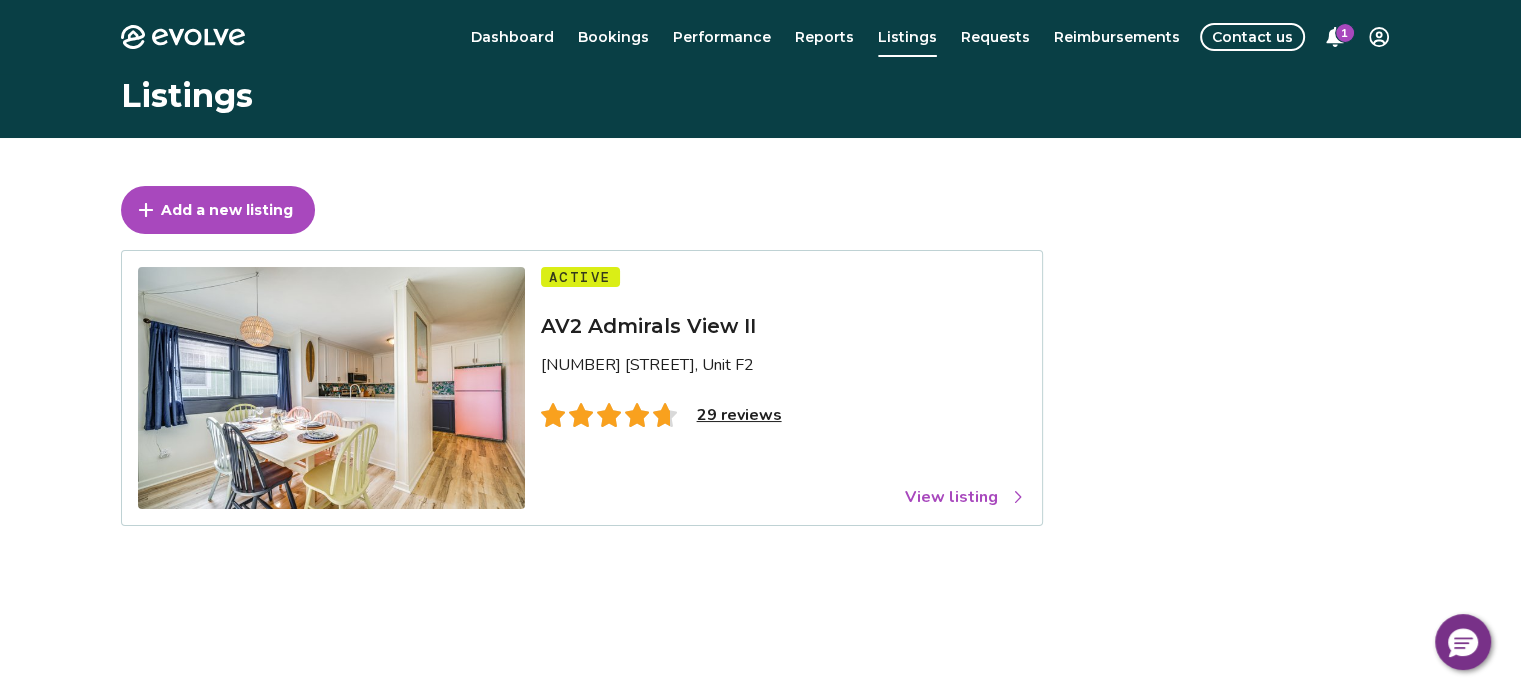 click on "Requests" at bounding box center (995, 37) 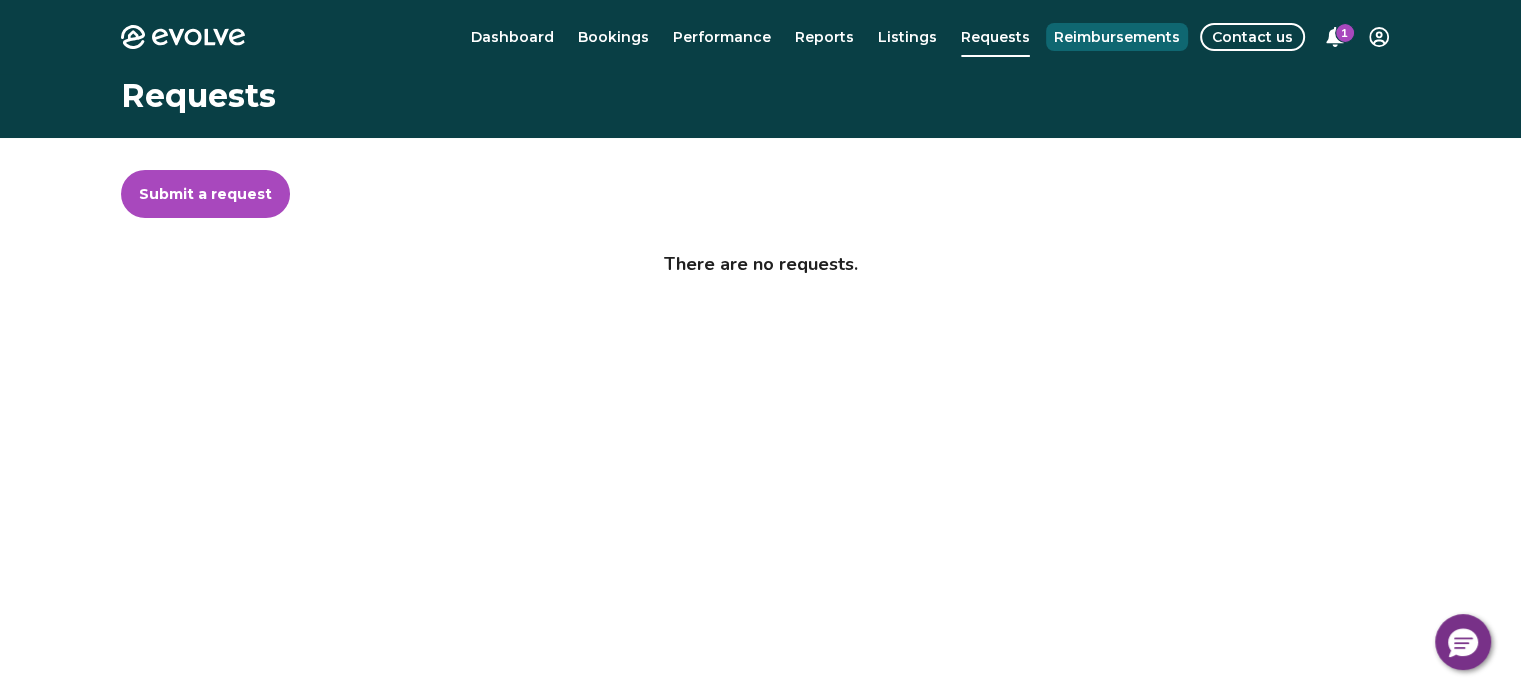 click on "Reimbursements" at bounding box center (1117, 37) 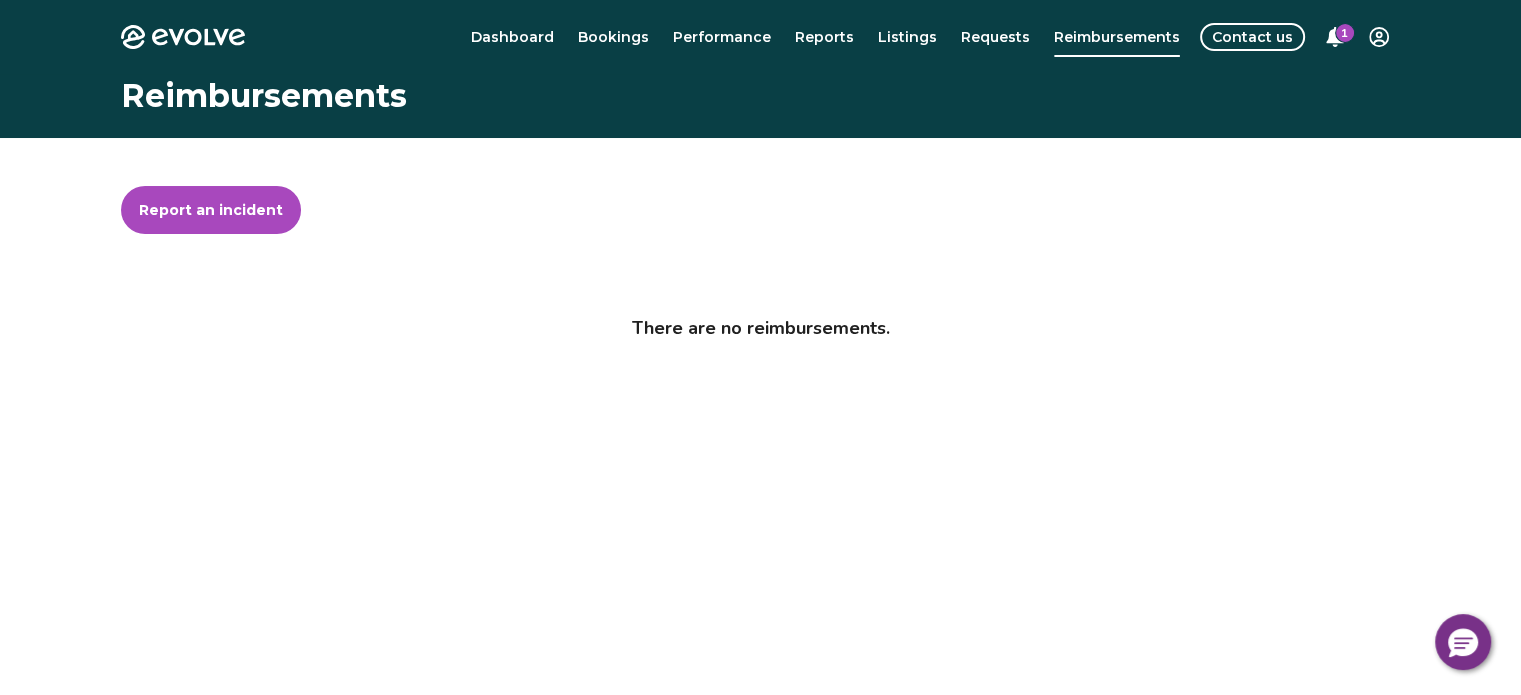 click on "1" at bounding box center (1345, 33) 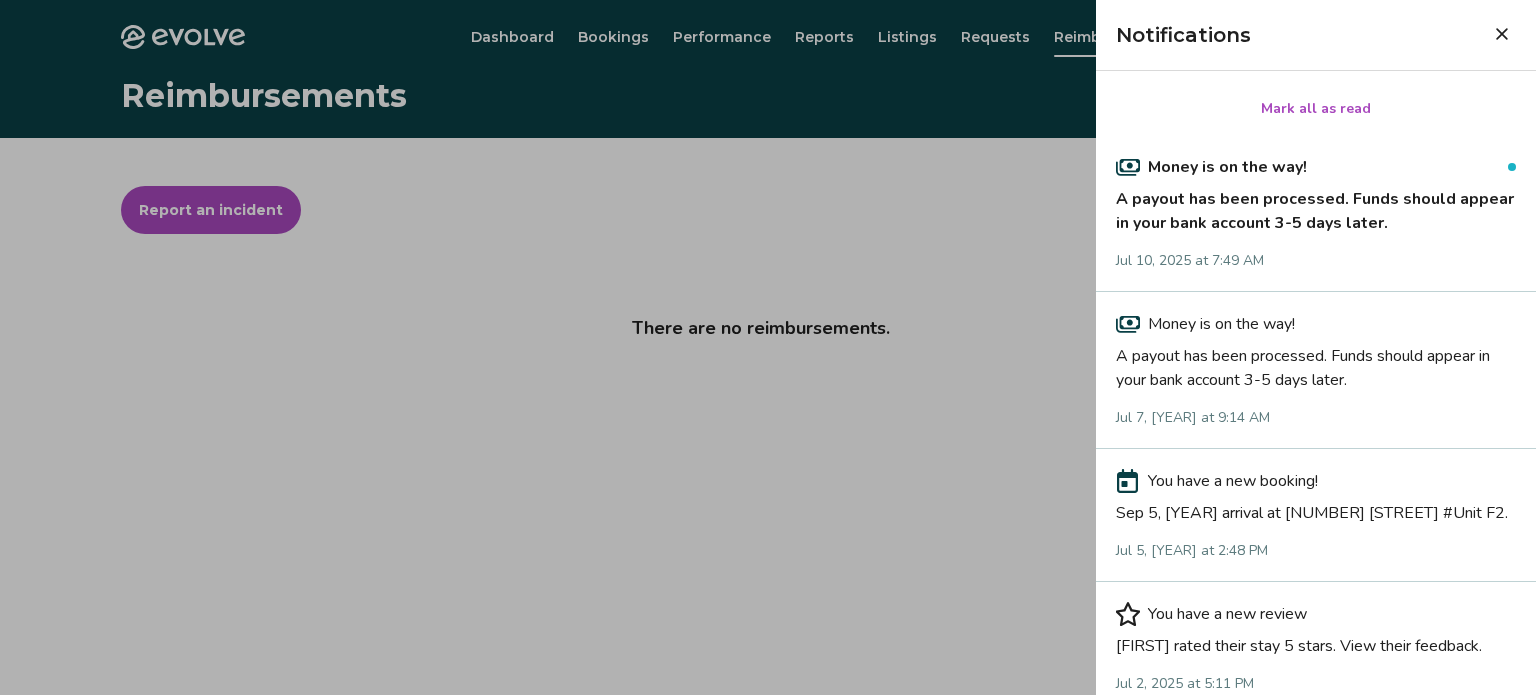 click on "A payout has been processed. Funds should appear in your bank account 3-5 days later." at bounding box center (1316, 207) 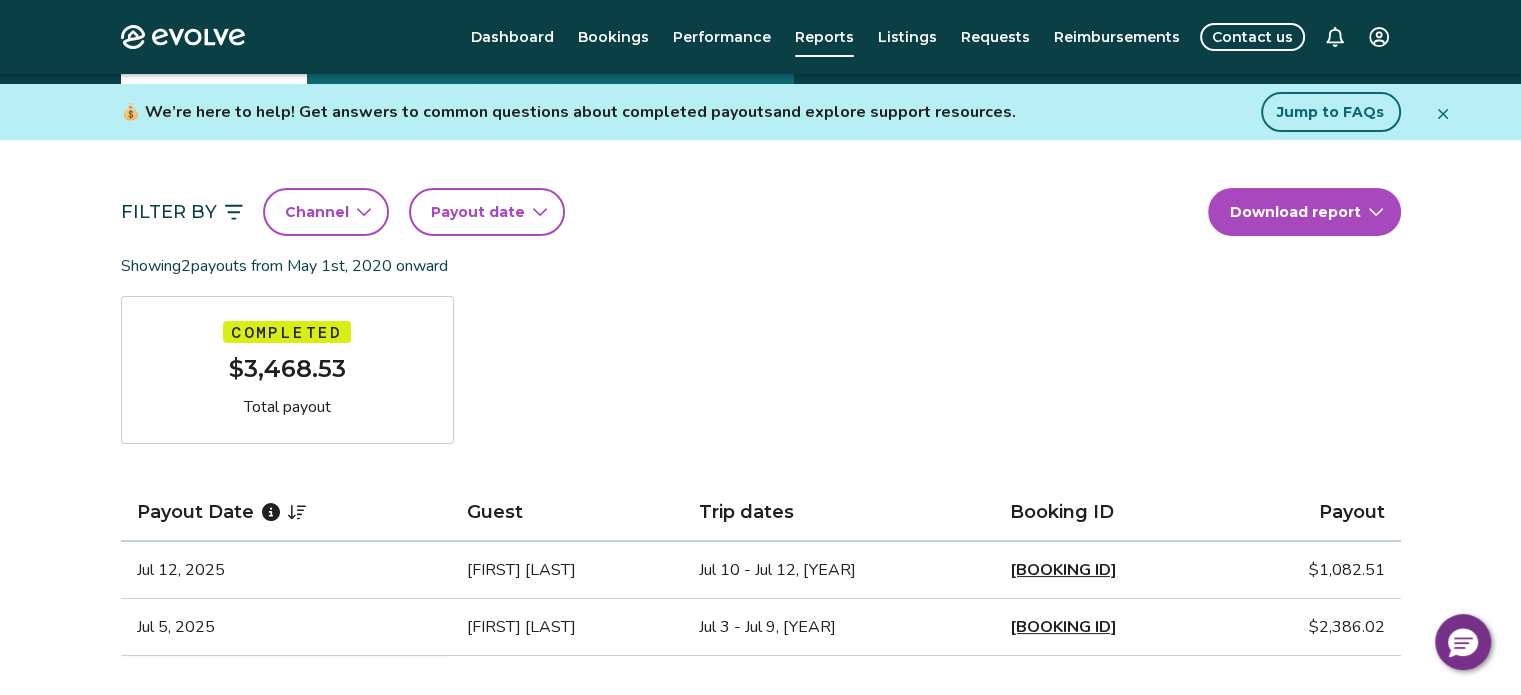 scroll, scrollTop: 0, scrollLeft: 0, axis: both 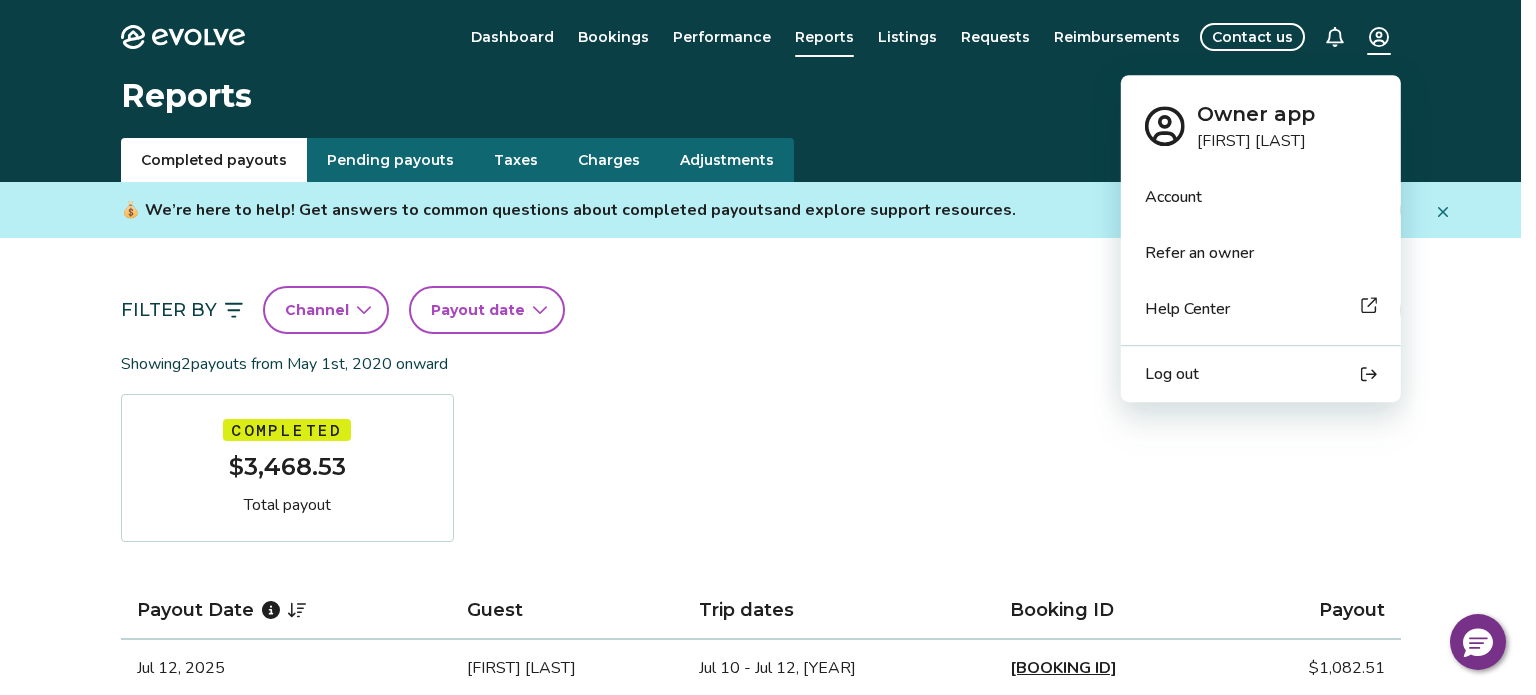 click on "Evolve Dashboard Bookings Performance Reports Listings Requests Reimbursements Contact us Reports Completed payouts Pending payouts Taxes Charges Adjustments 💰 We’re here to help! Get answers to common questions about   completed payouts  and explore support resources. Jump to FAQs Filter By  Channel Payout date Download   report Showing  2  payouts   from May 1st, 2020 onward Completed $3,468.53 Total payout Payout Date Guest Trip dates Booking ID Payout Jul 12, [YEAR] [FIRST] [LAST] Jul 10 - Jul 12, [YEAR] [BOOKING ID] $1,082.51 Jul 5, [YEAR] [FIRST] [LAST] Jul 3 - Jul 9, [YEAR] [BOOKING ID] $2,386.02 Completed Payout FAQs How is my payout amount calculated? How is Evolve’s management fee calculated? When will I receive my payout? How are payouts processed for monthly stays? Completed Payout resources Have more payout questions? These Help Center articles are a great place to start. How Are Guest Payments Processed at Evolve?   Do Guest Refunds Affect My Payouts?   How Do I View My Payout History?   Privacy Policy" at bounding box center (768, 748) 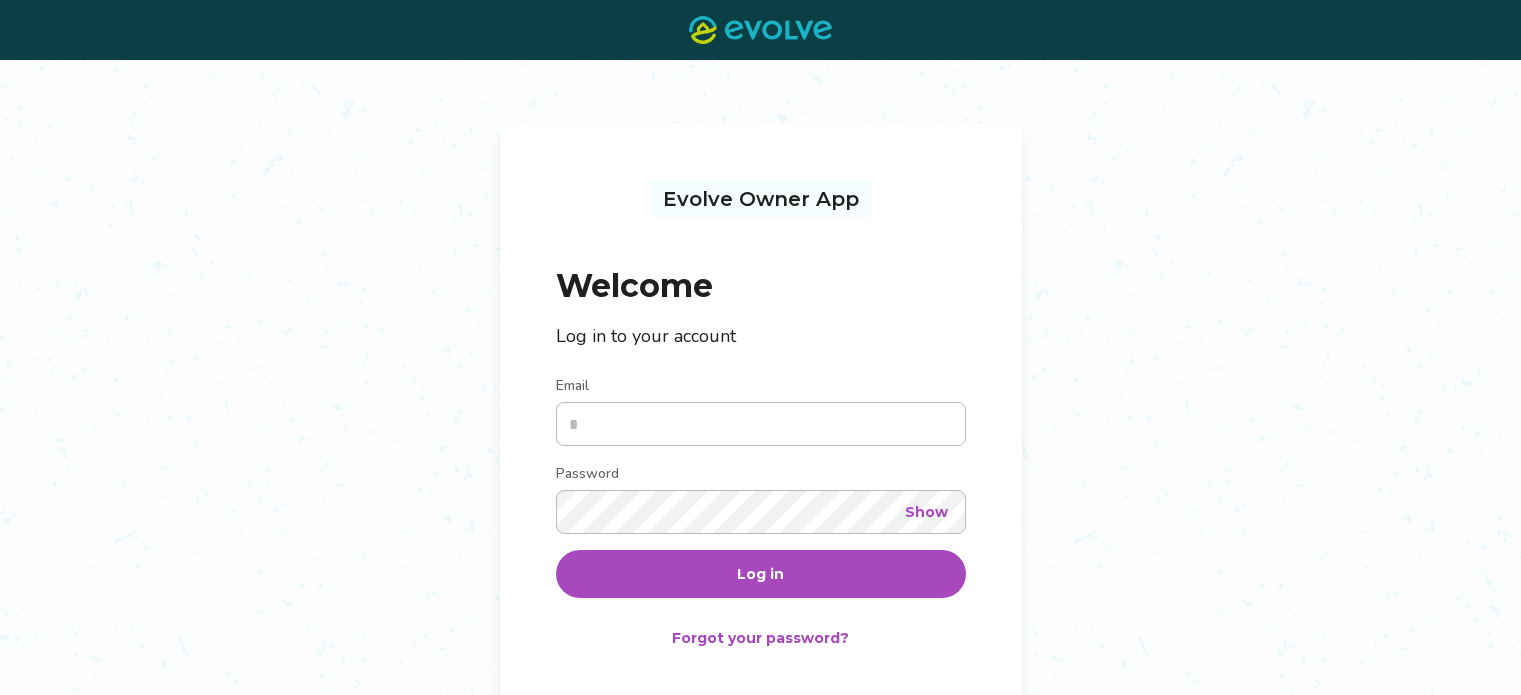 scroll, scrollTop: 0, scrollLeft: 0, axis: both 